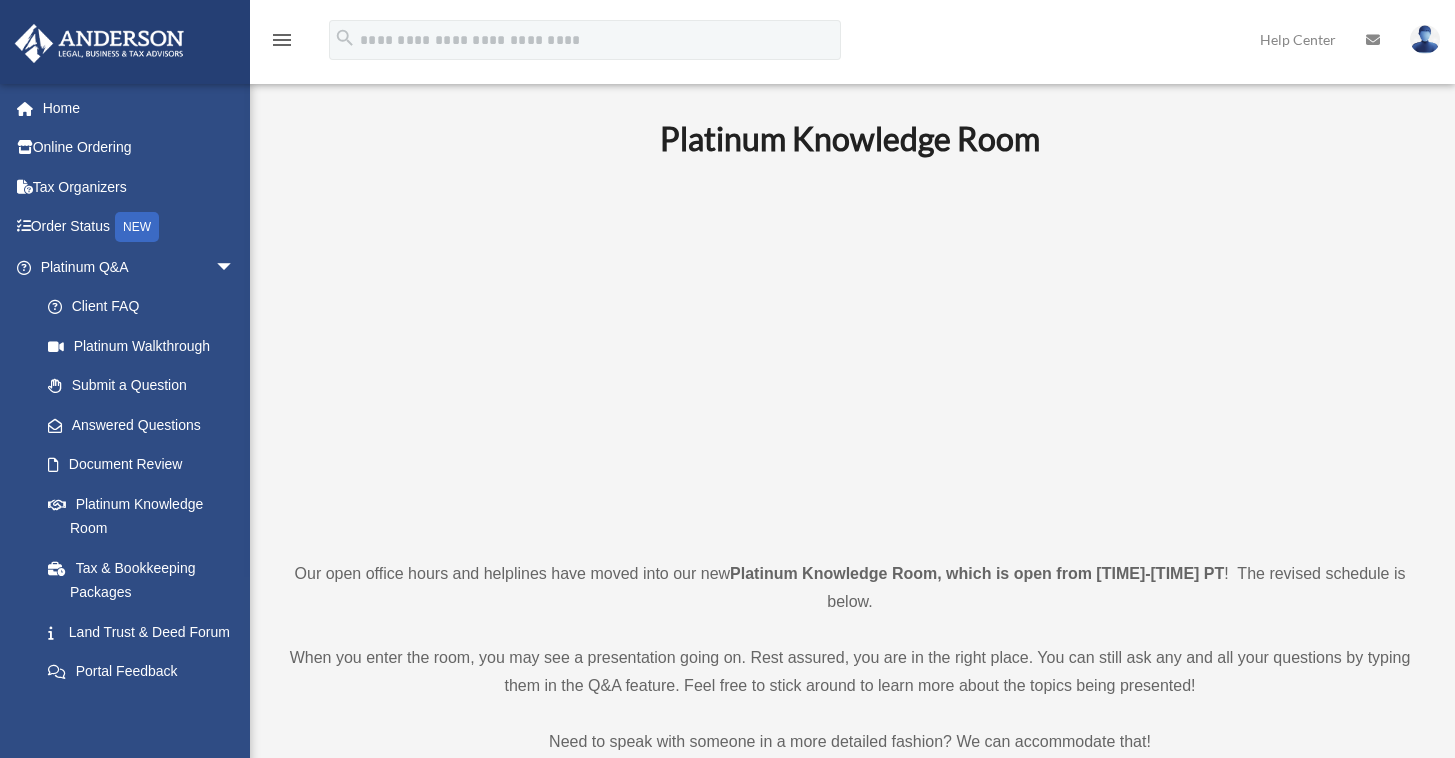 scroll, scrollTop: 0, scrollLeft: 0, axis: both 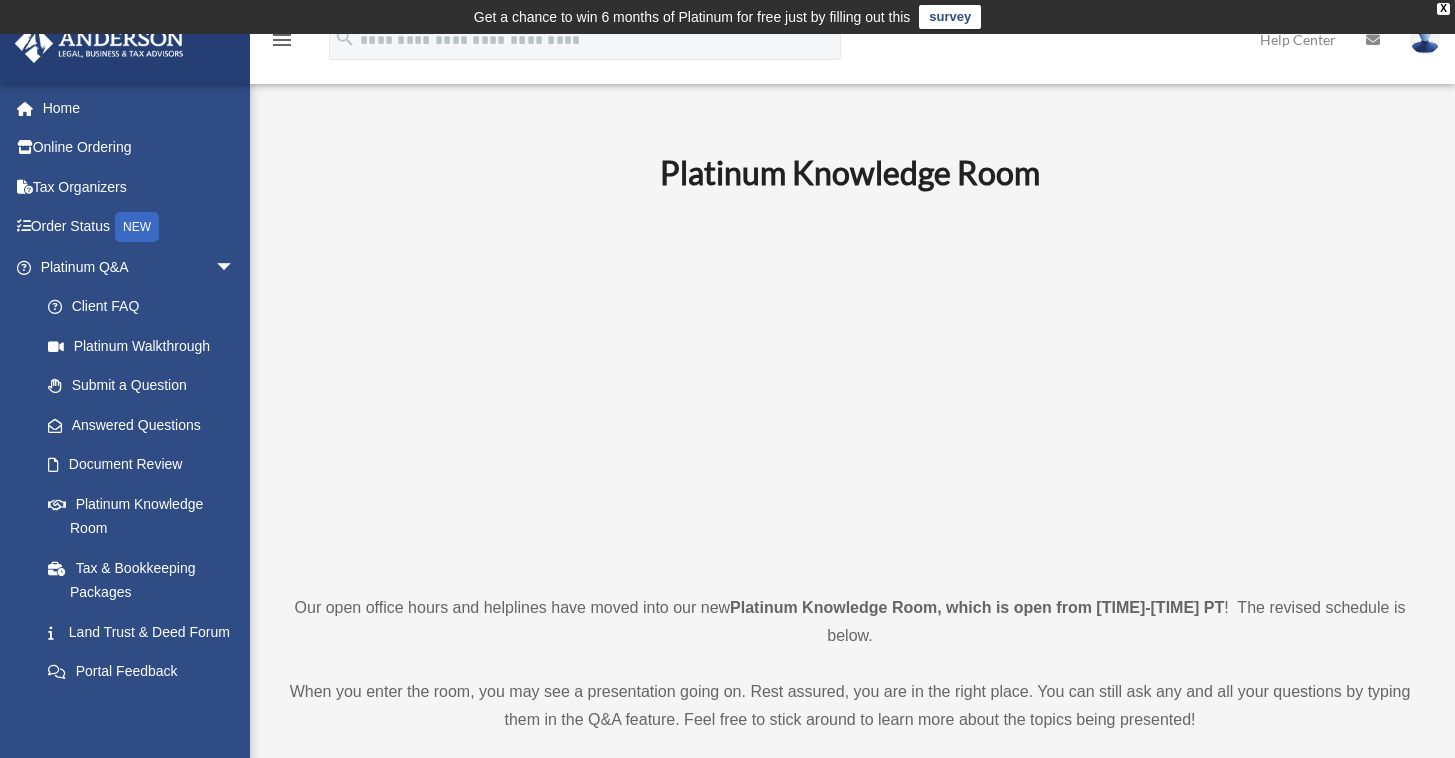 click at bounding box center [99, 43] 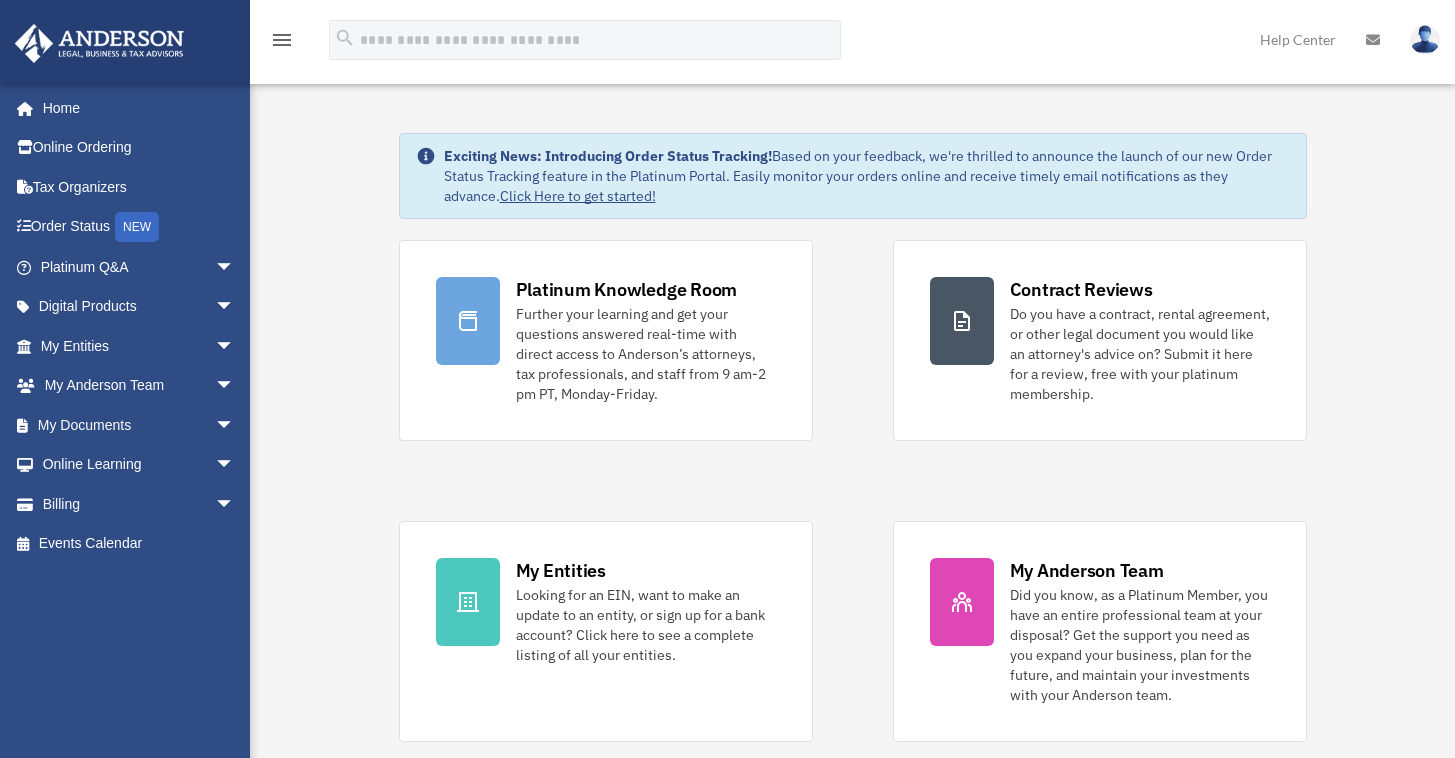 scroll, scrollTop: 0, scrollLeft: 0, axis: both 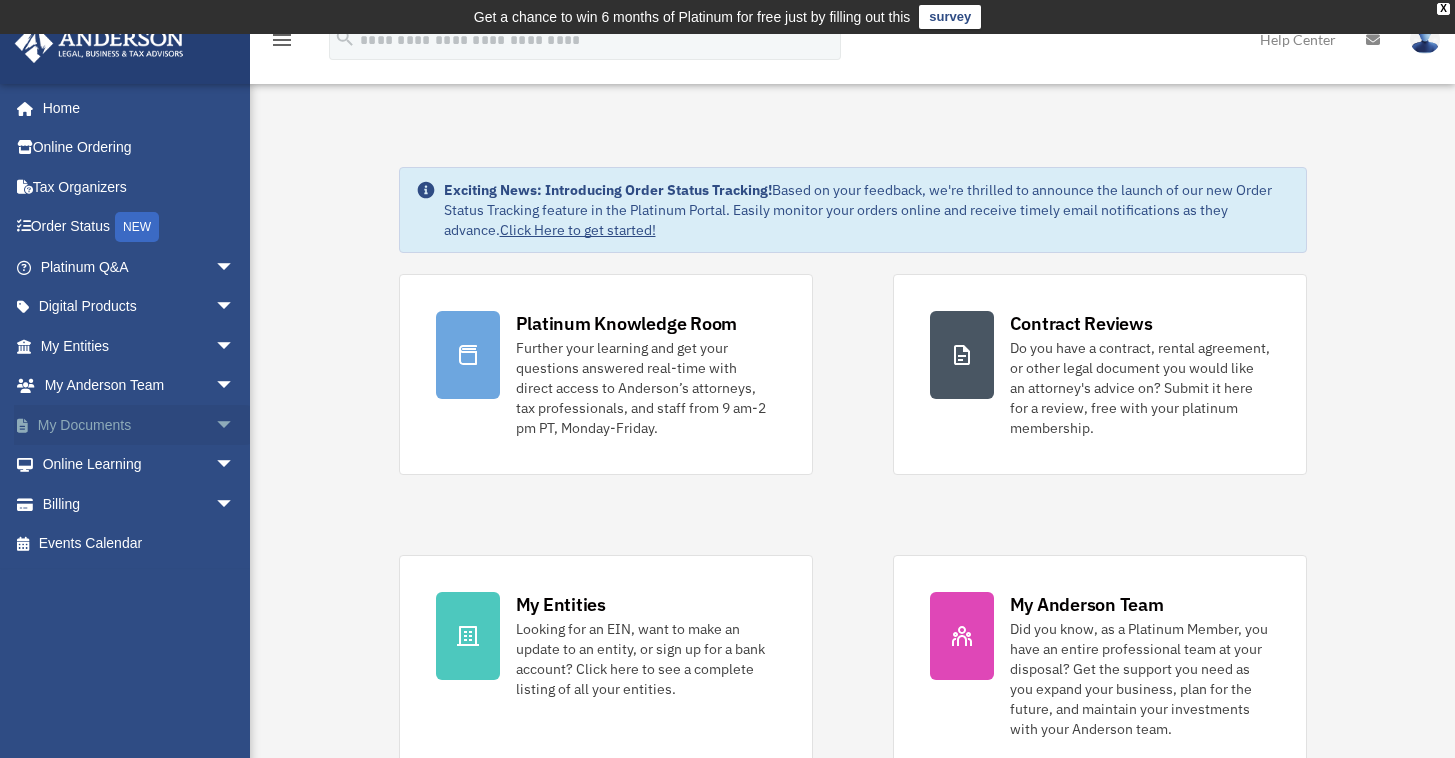 click on "My Documents arrow_drop_down" at bounding box center [139, 425] 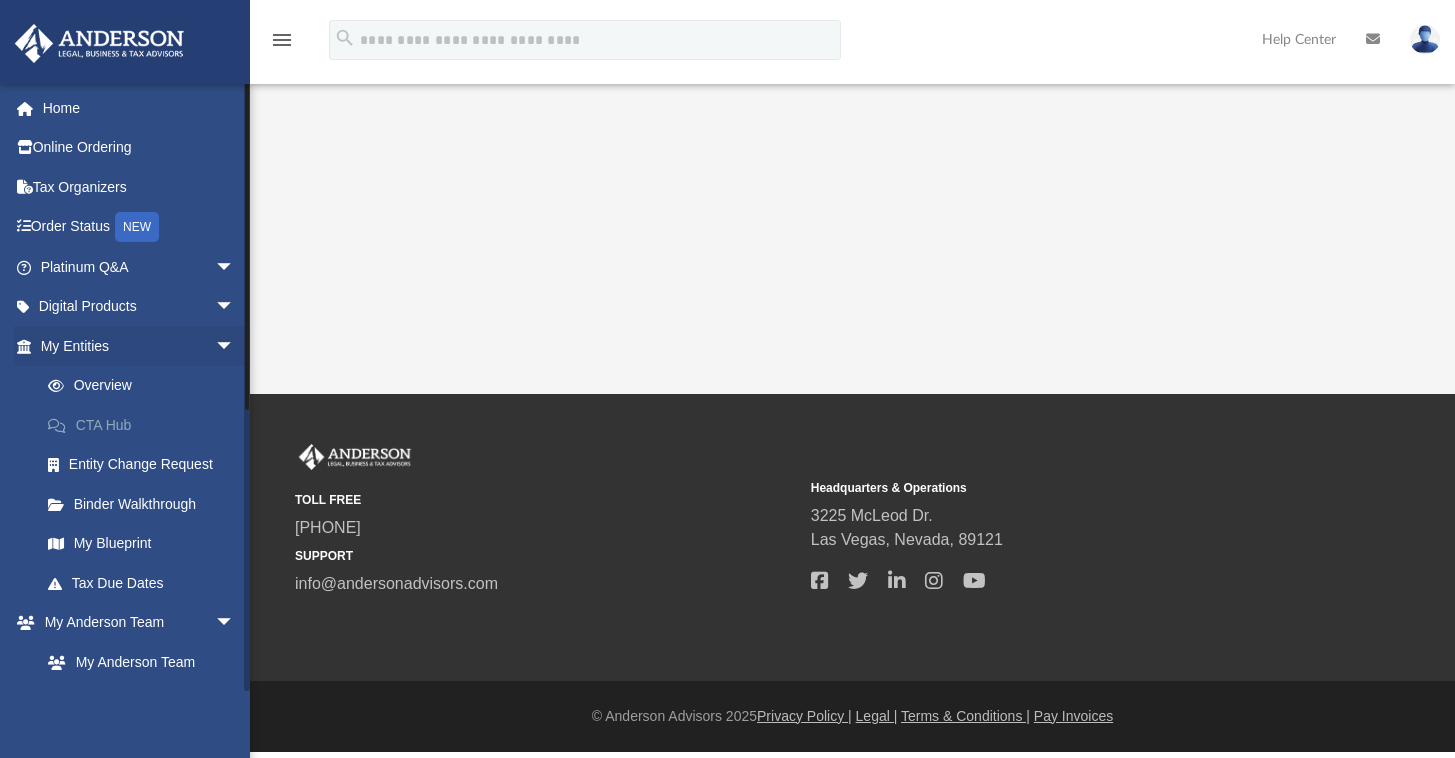 scroll, scrollTop: 0, scrollLeft: 0, axis: both 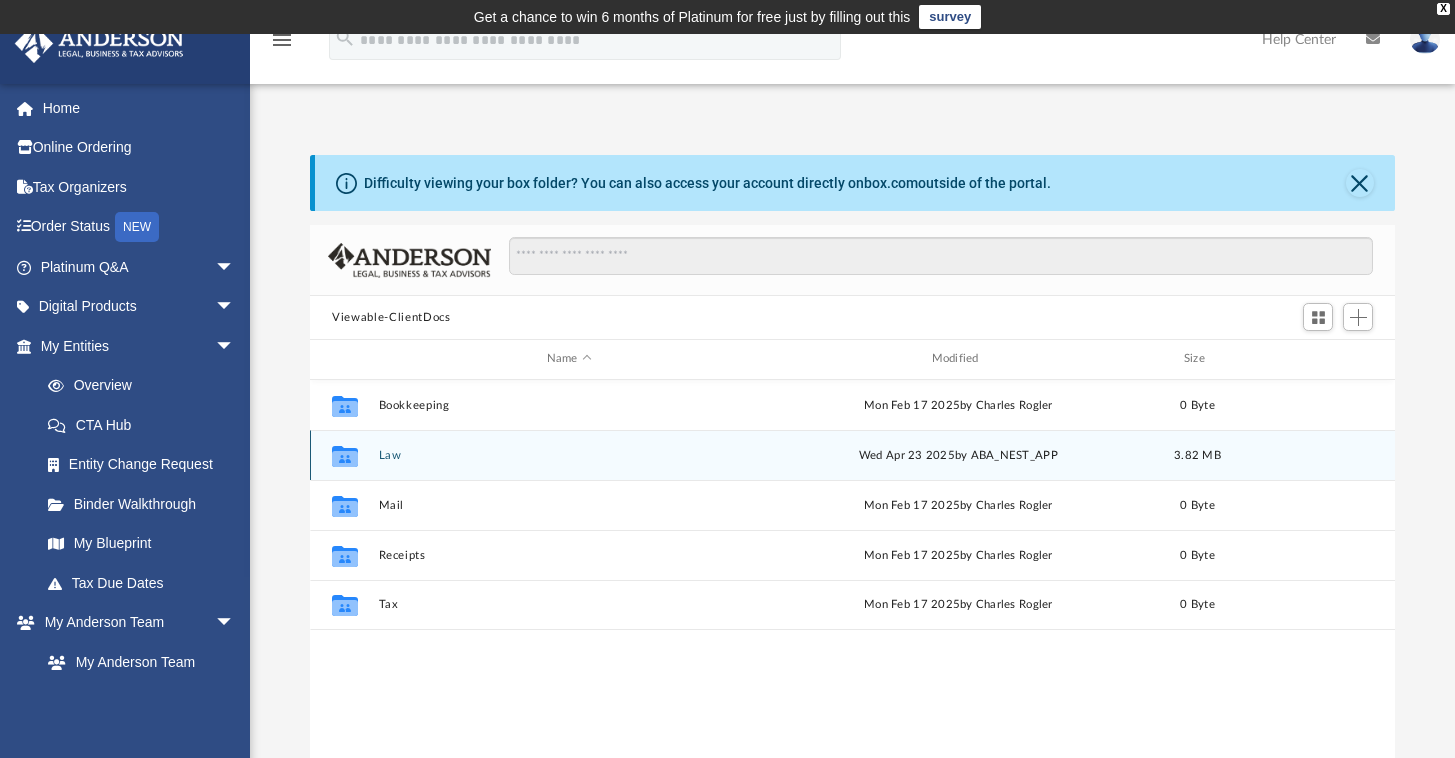 click on "Law" at bounding box center (569, 455) 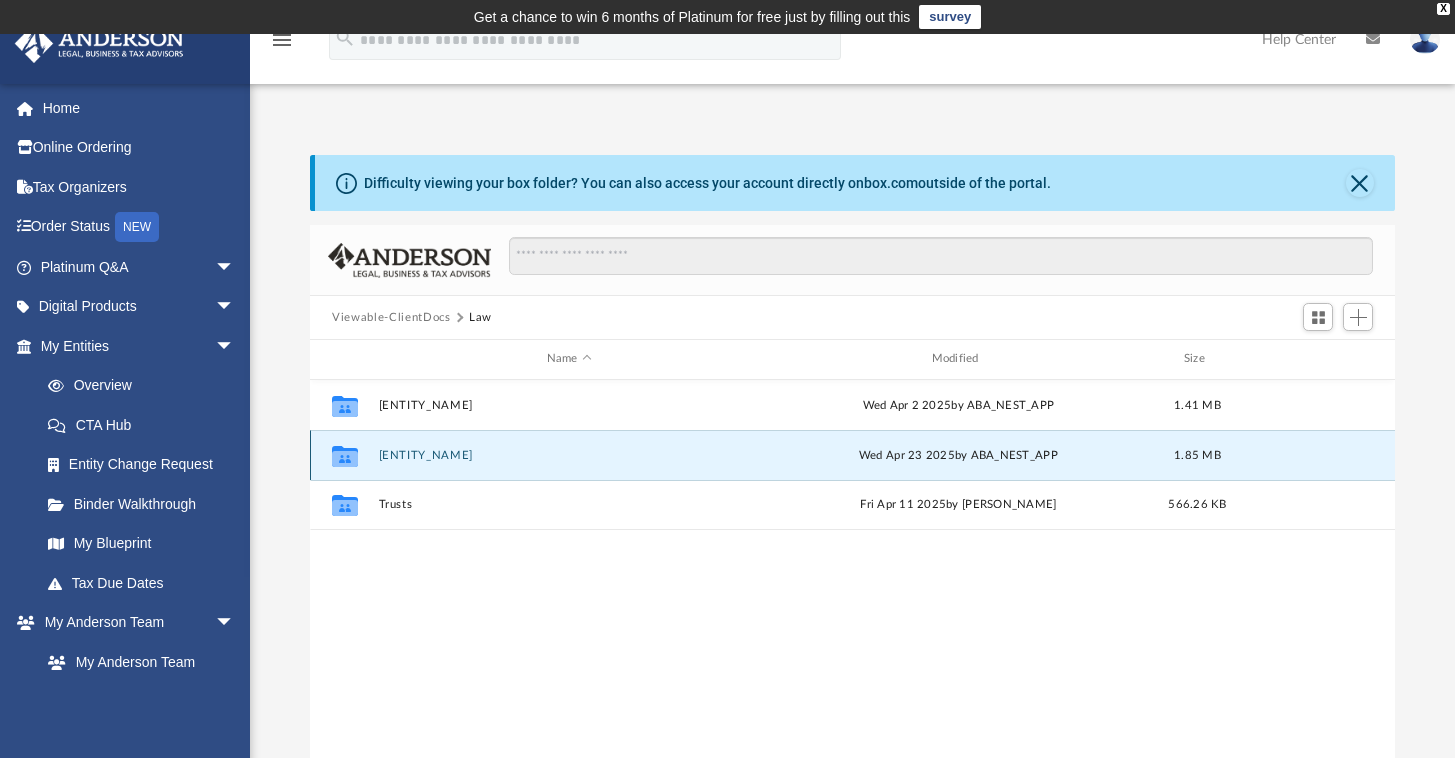 click on "Cavepr, LLC" at bounding box center (569, 455) 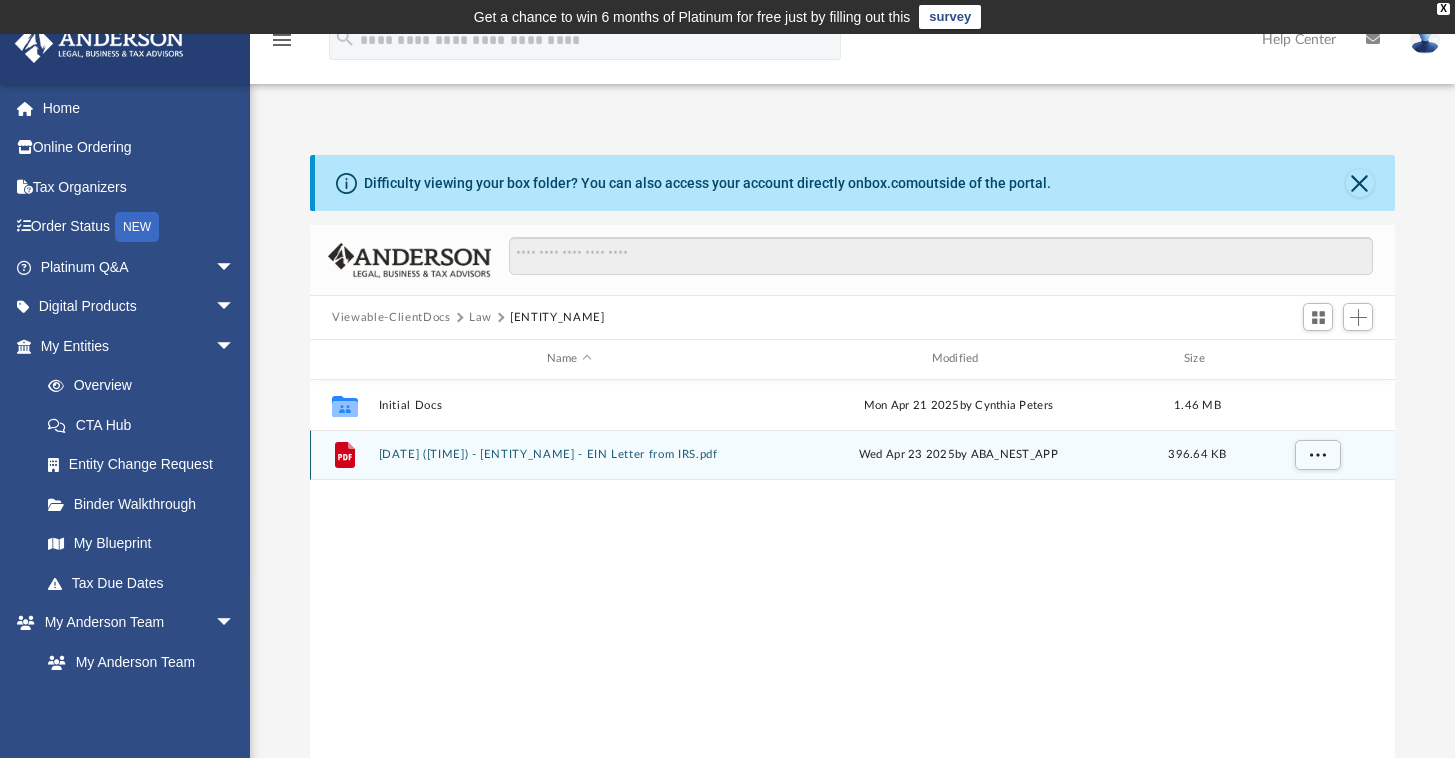 click on "2025.04.23 (09:02:12) - Cavepr, LLC - EIN Letter from IRS.pdf" at bounding box center [569, 454] 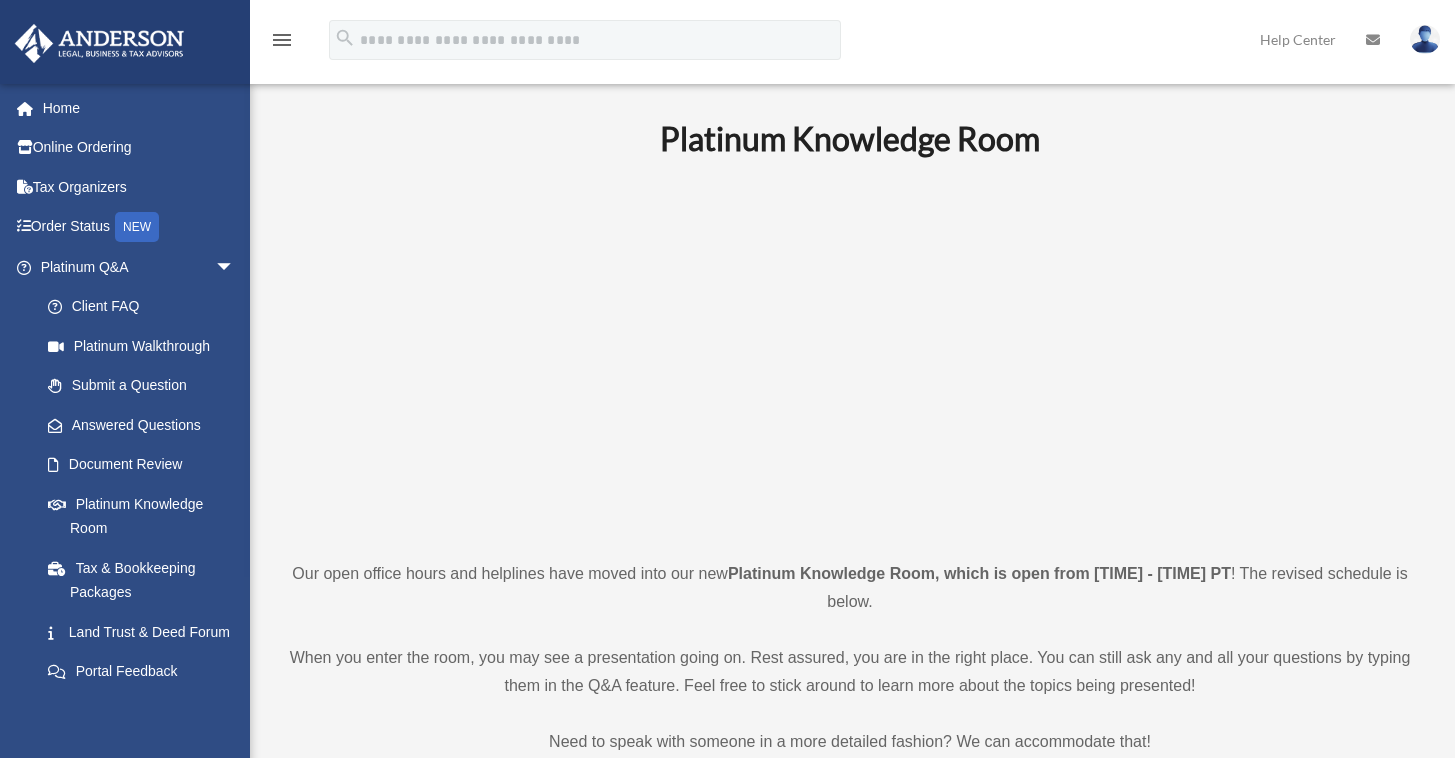 scroll, scrollTop: 0, scrollLeft: 0, axis: both 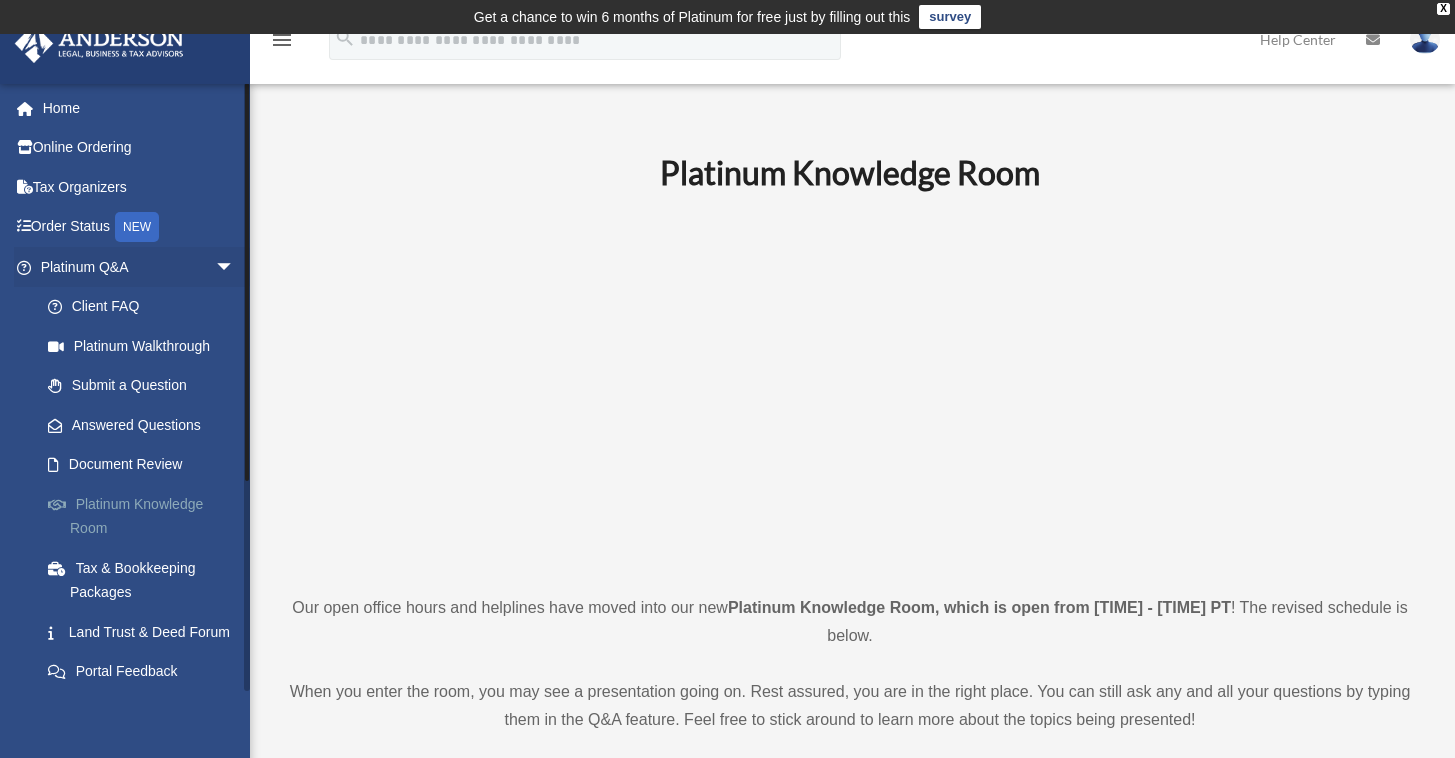 click on "Platinum Knowledge Room" at bounding box center [146, 516] 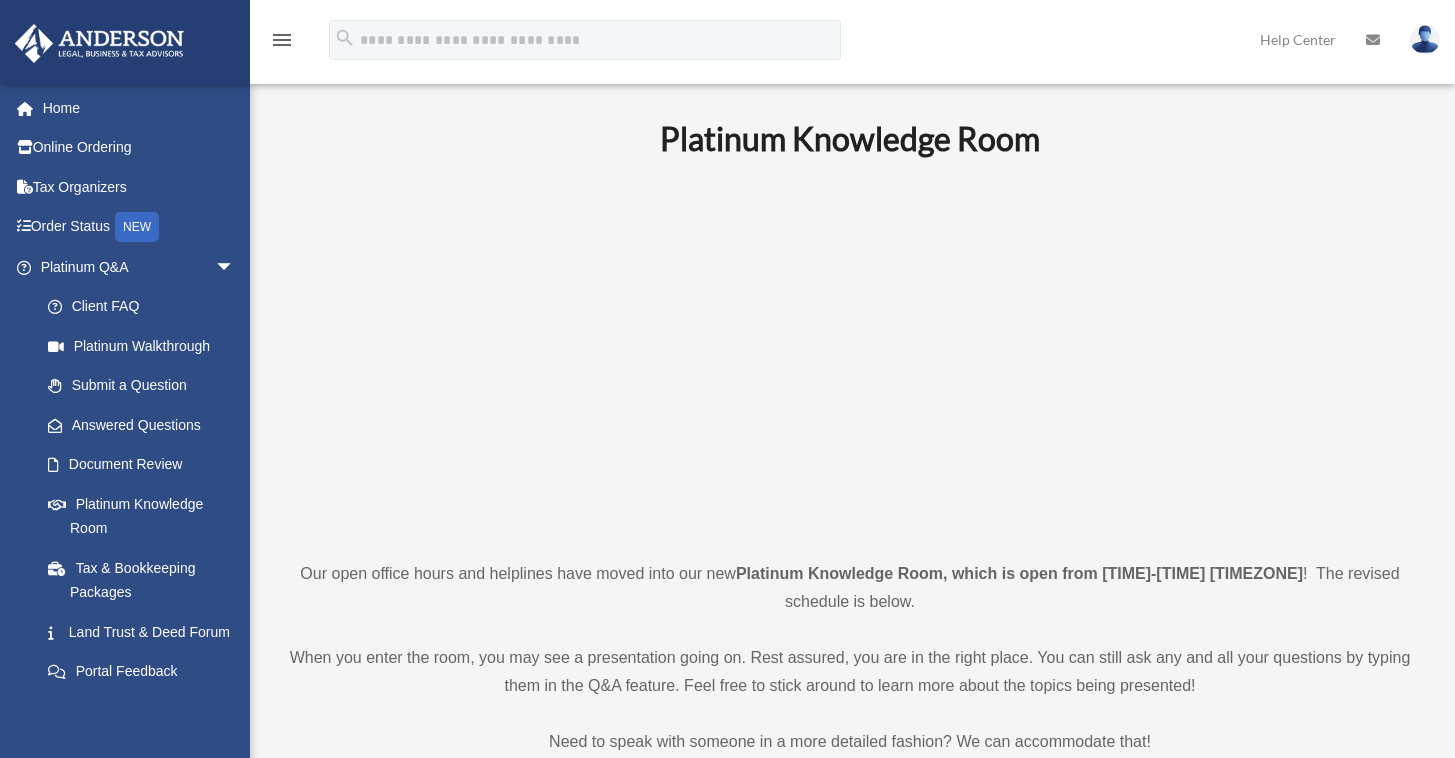 scroll, scrollTop: 0, scrollLeft: 0, axis: both 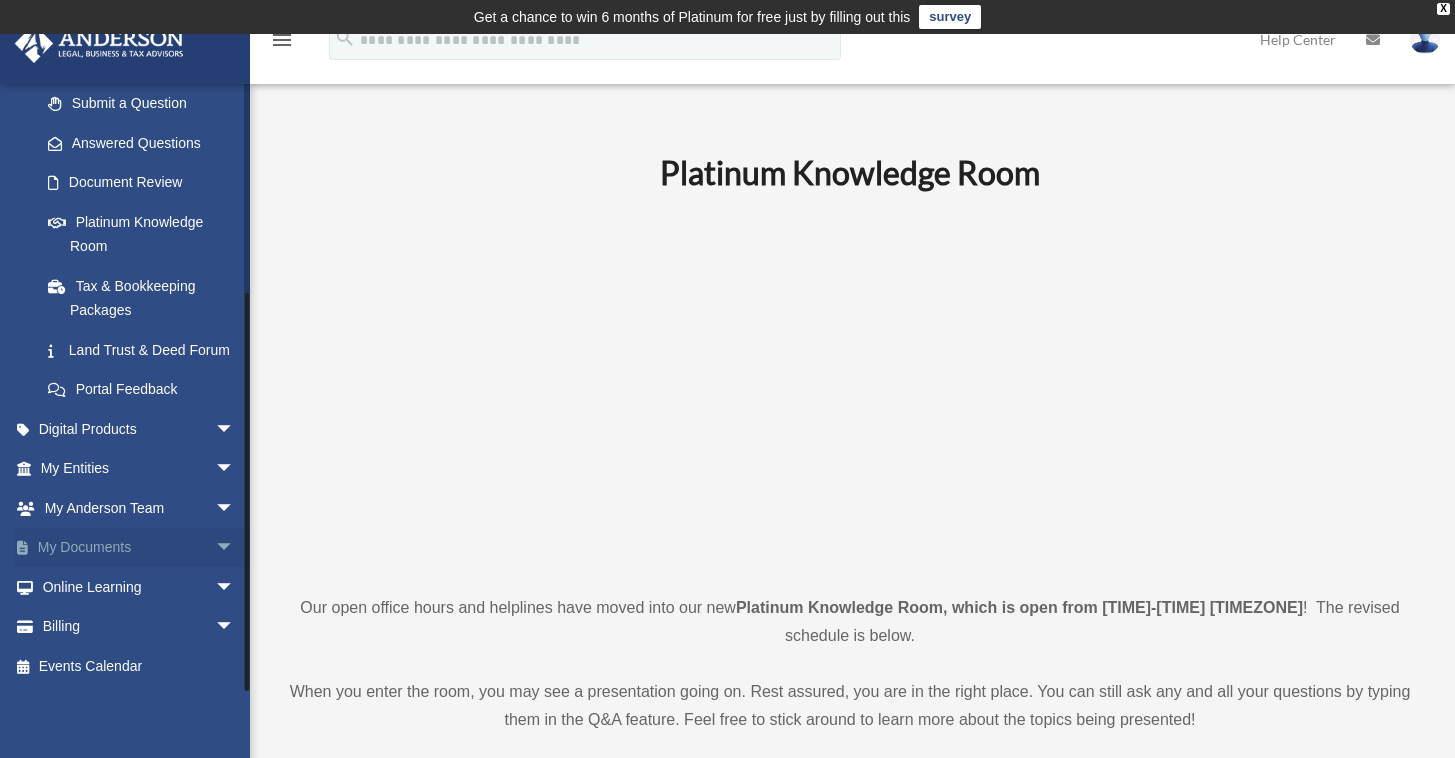 click on "My Documents arrow_drop_down" at bounding box center [139, 548] 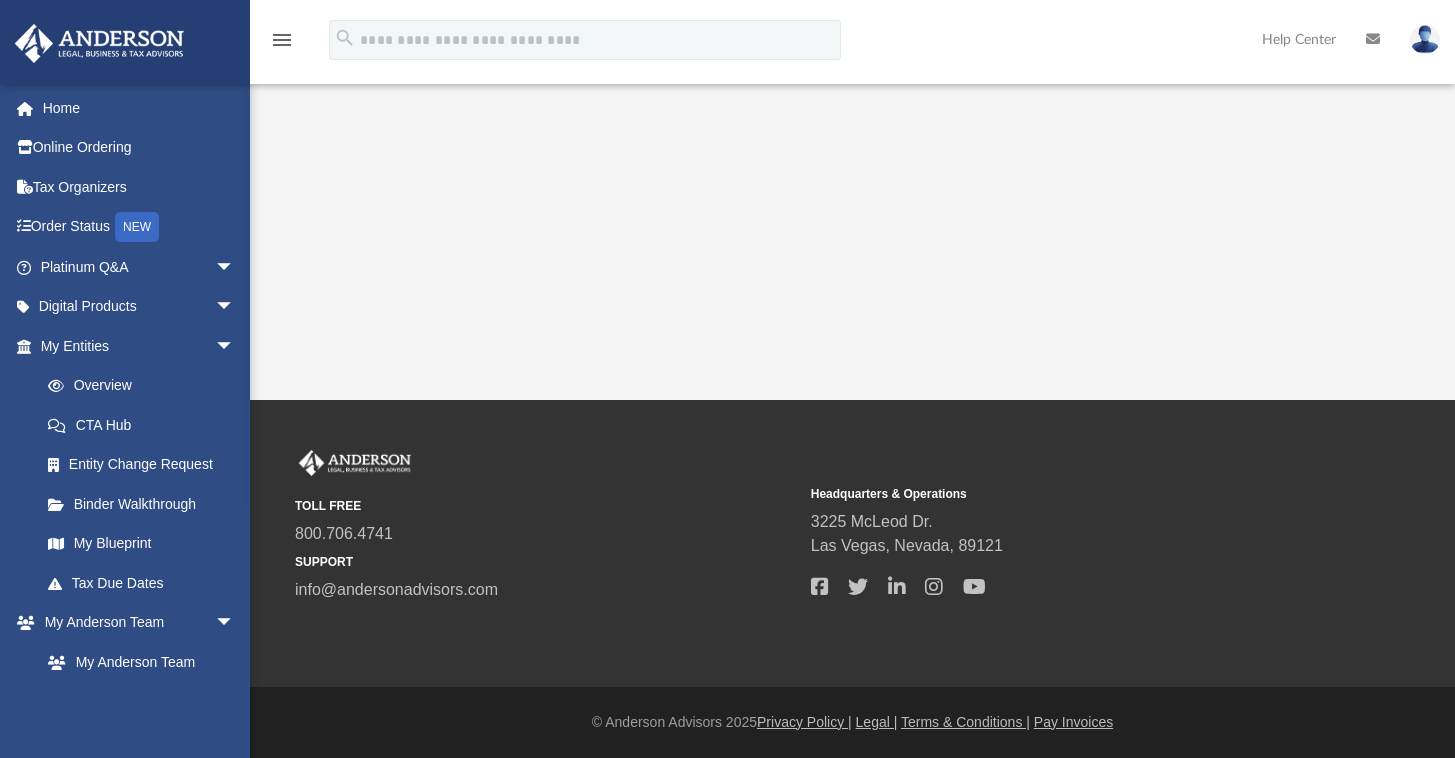 scroll, scrollTop: 0, scrollLeft: 0, axis: both 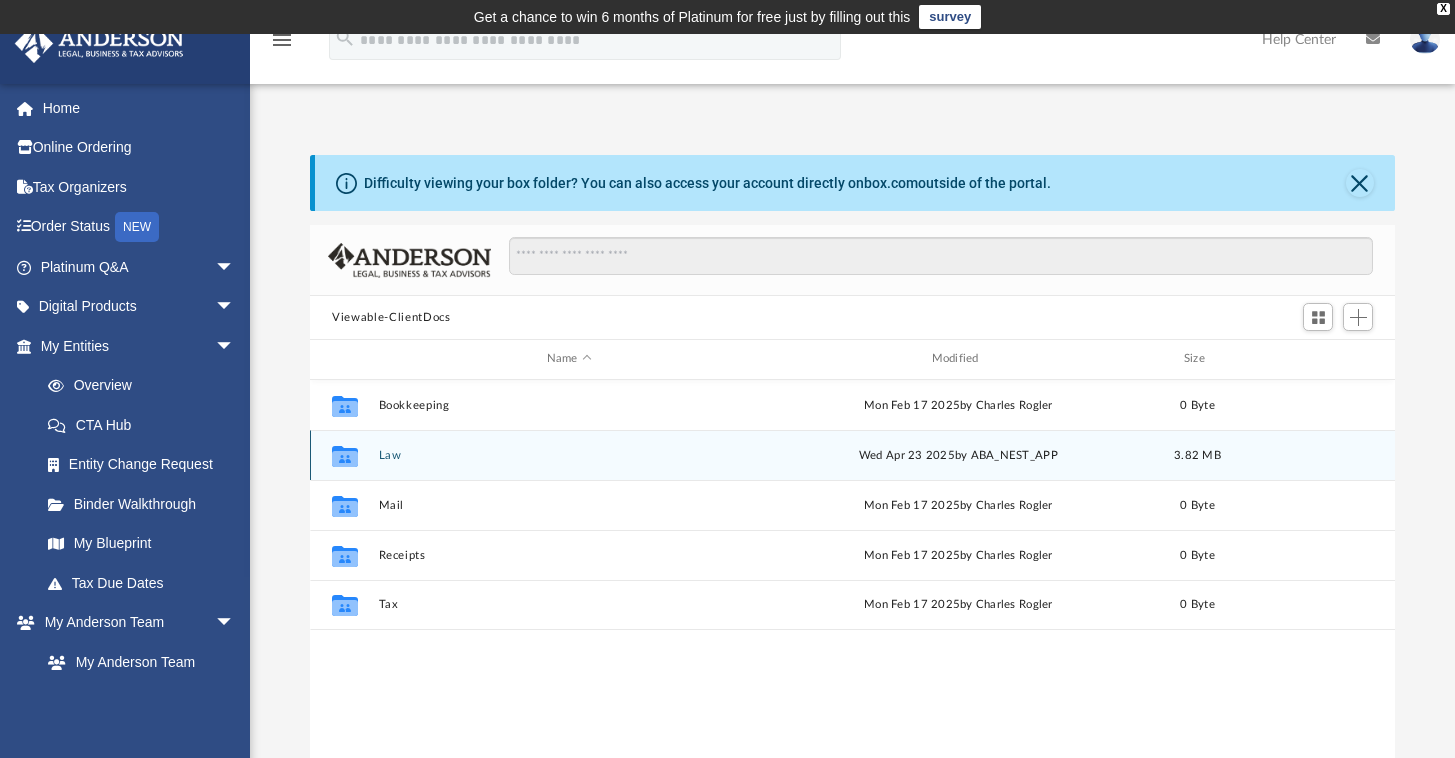 click on "Law" at bounding box center [569, 455] 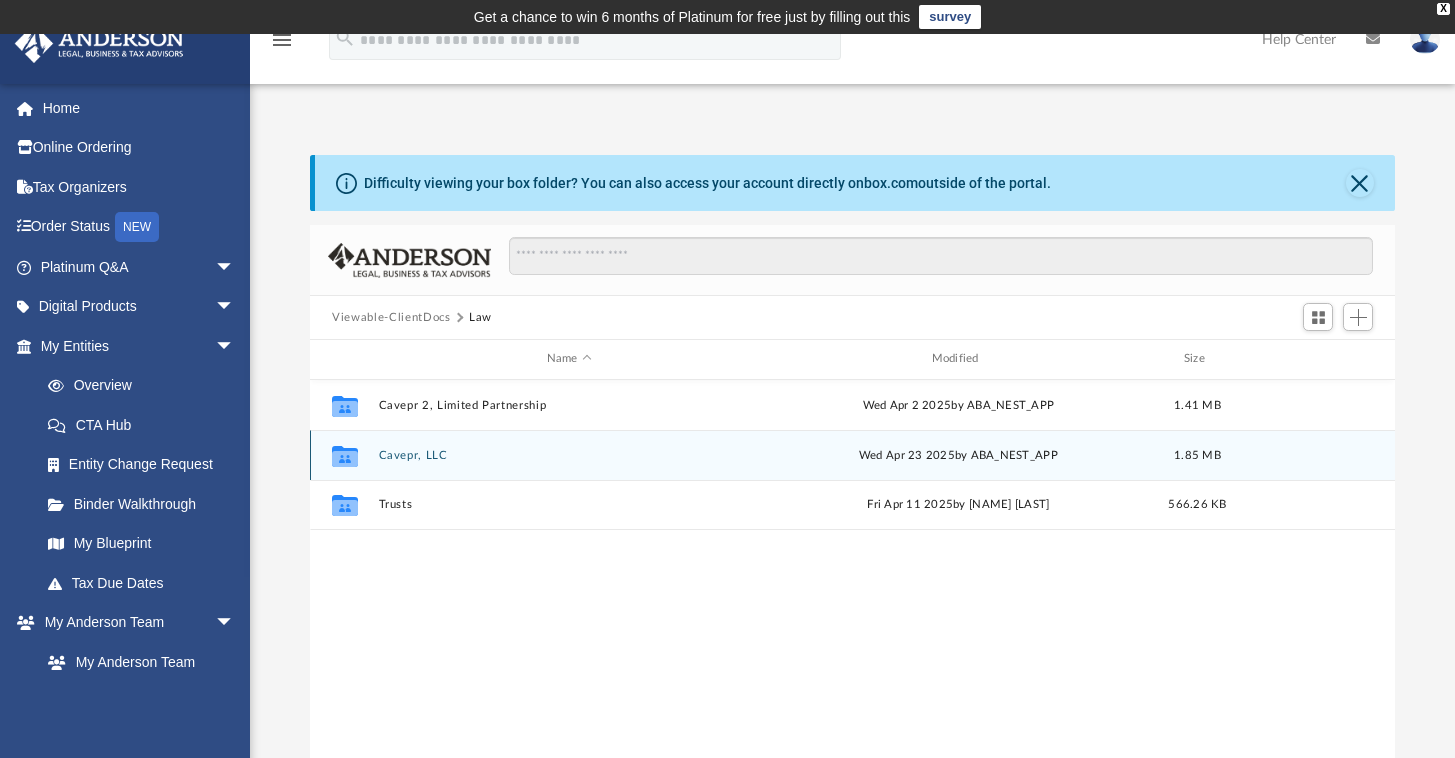 click on "Cavepr, LLC" at bounding box center [569, 455] 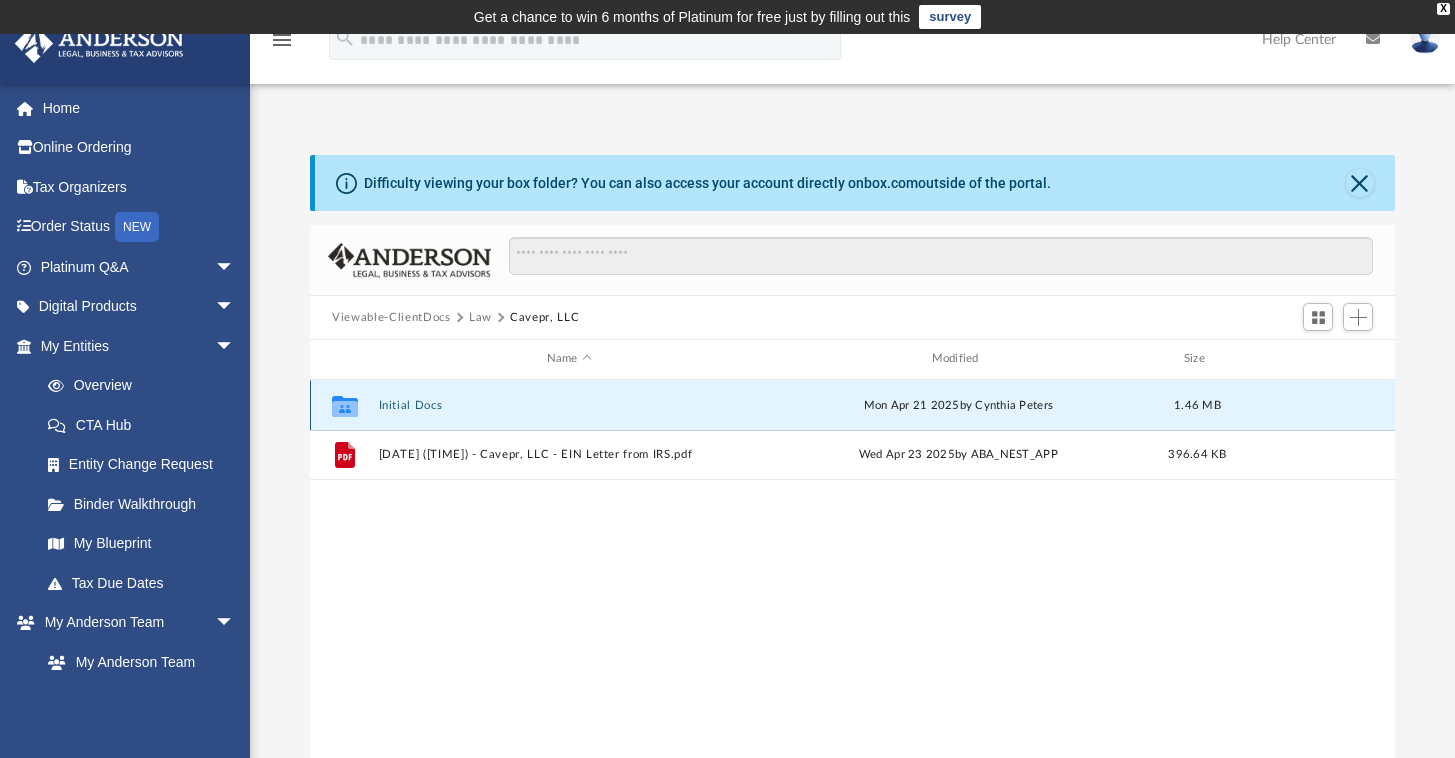 click on "Initial Docs" at bounding box center (569, 405) 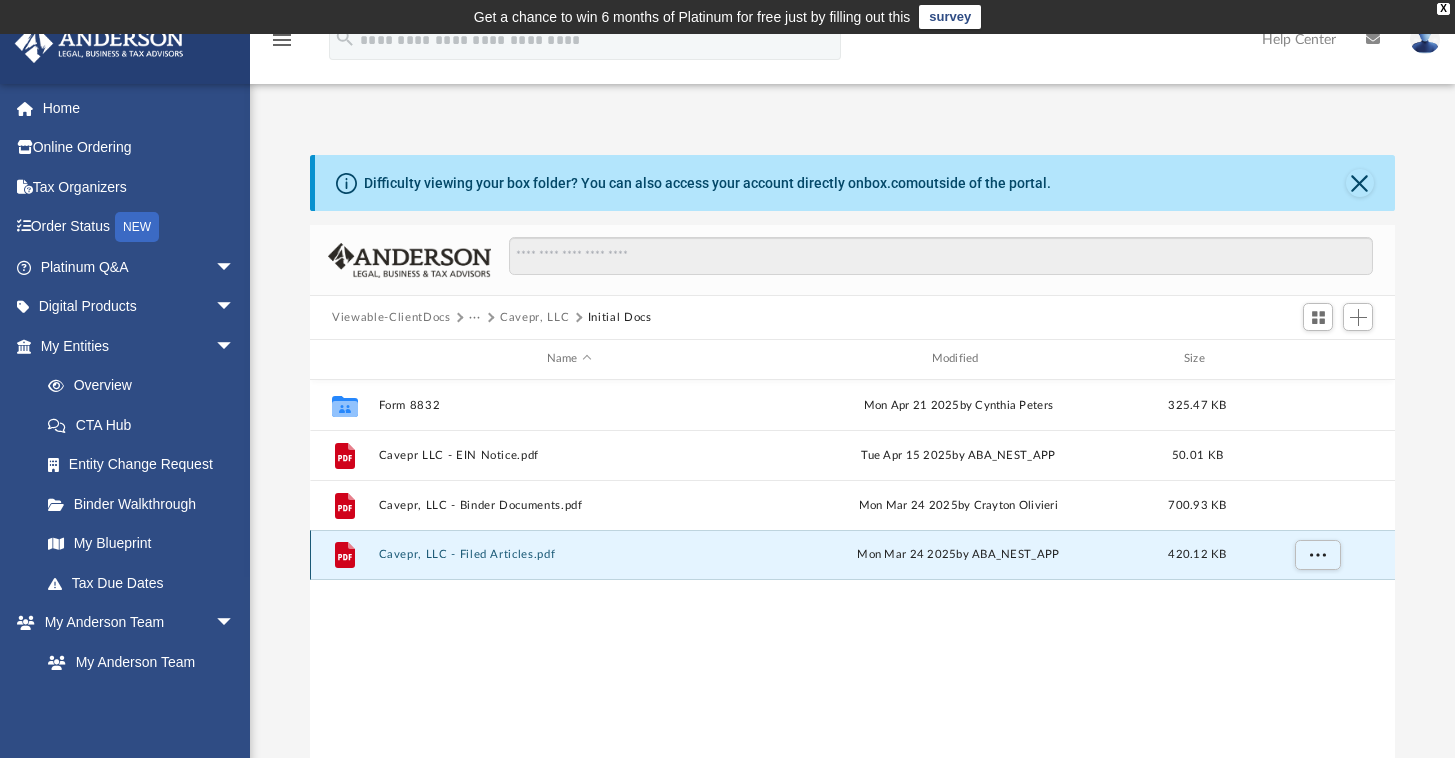 click on "Cavepr, LLC - Filed Articles.pdf" at bounding box center [569, 554] 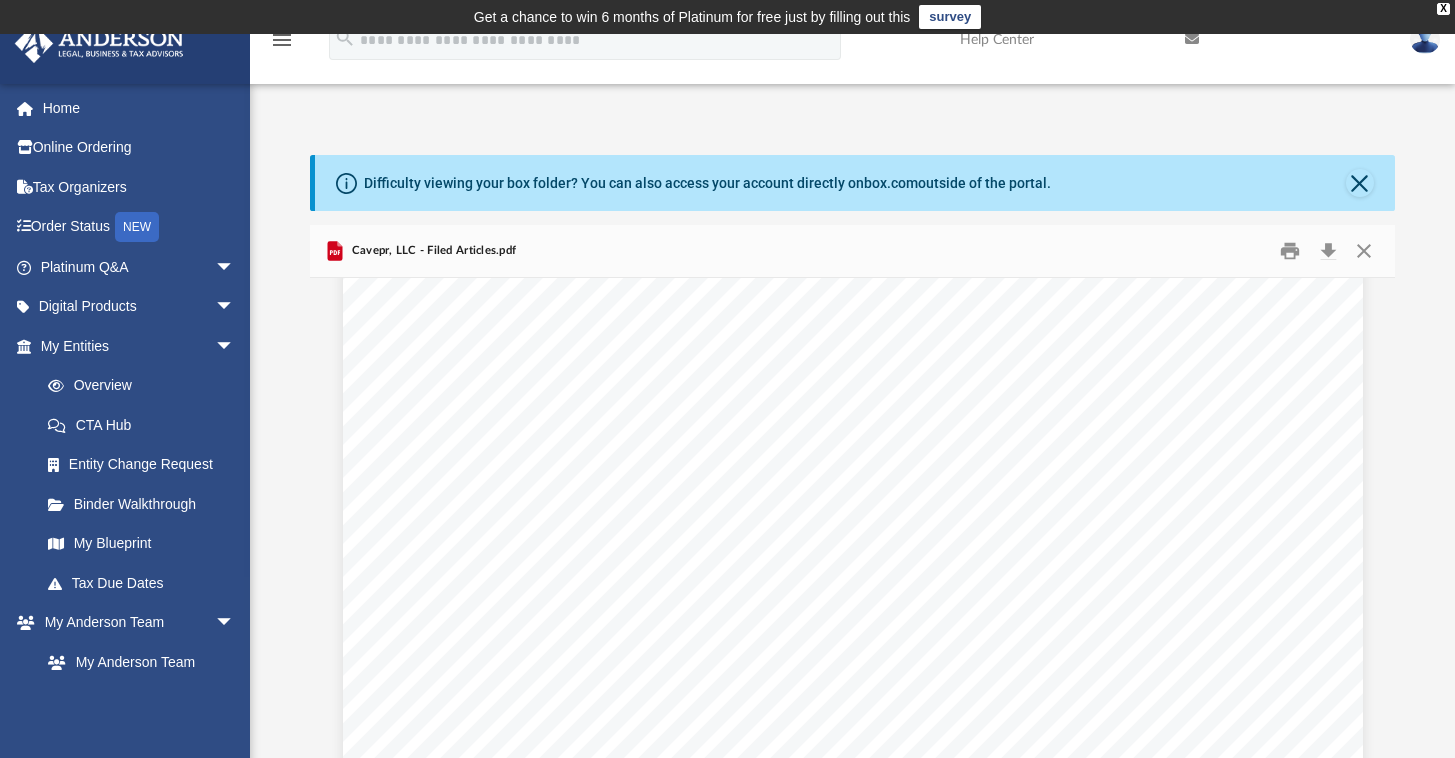 scroll, scrollTop: 1585, scrollLeft: 0, axis: vertical 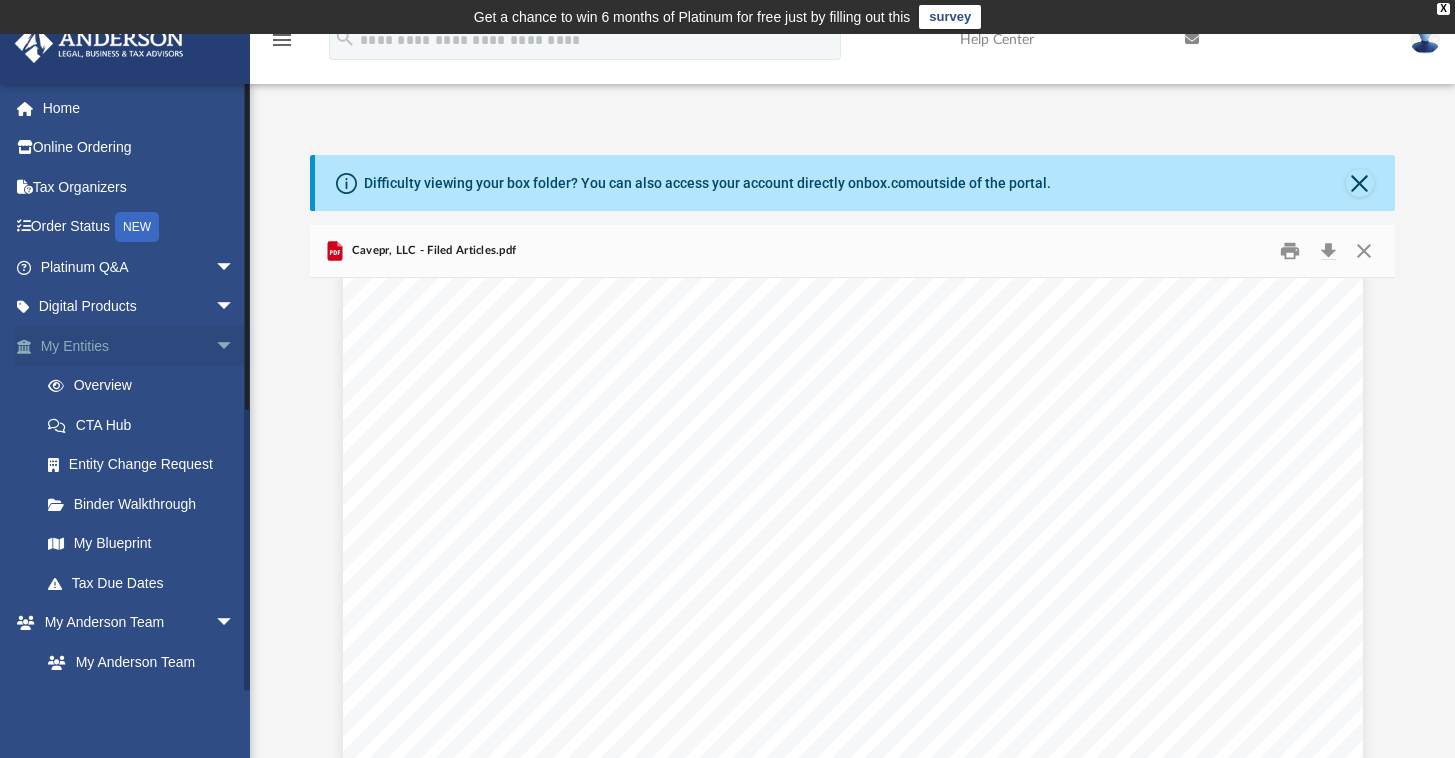 click on "My Entities arrow_drop_down" at bounding box center (139, 346) 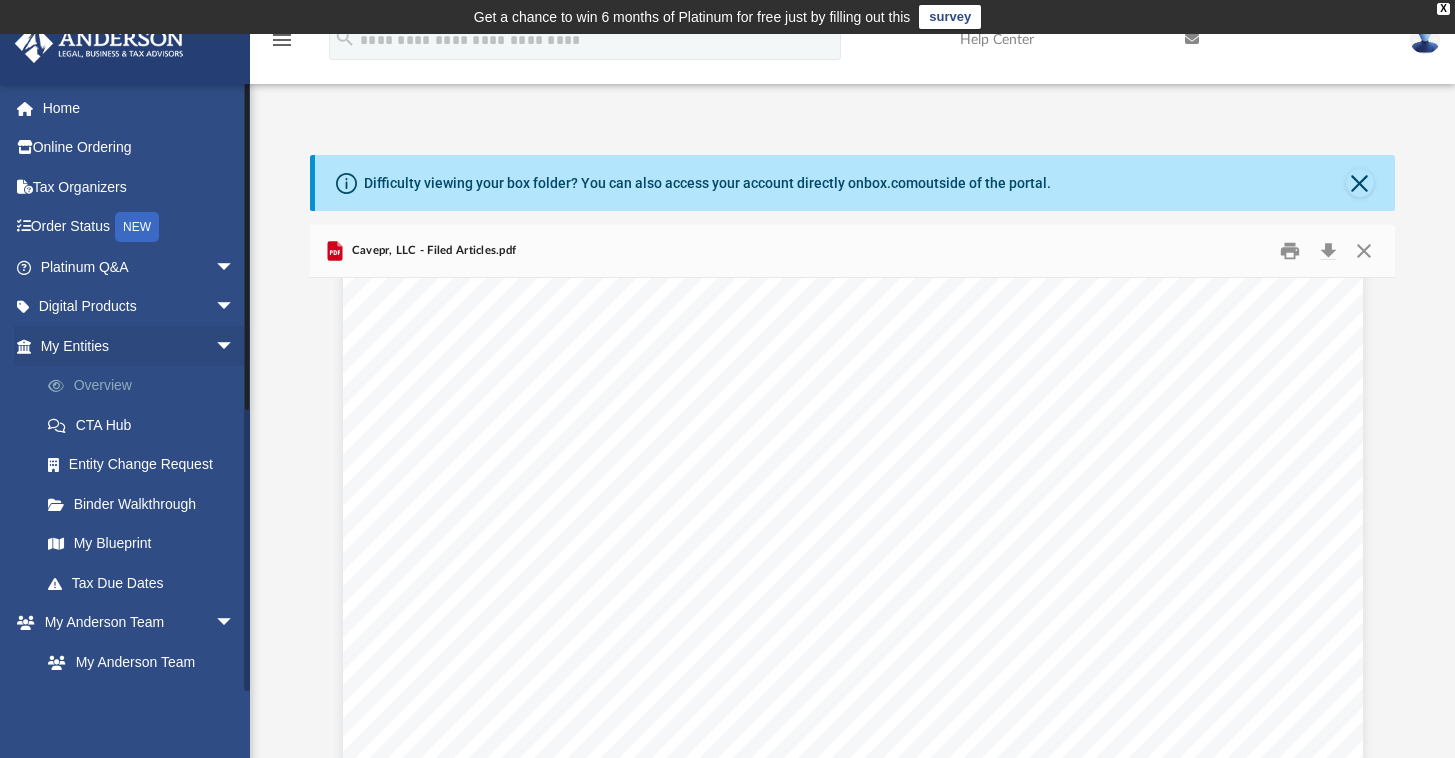 click on "Overview" at bounding box center [146, 386] 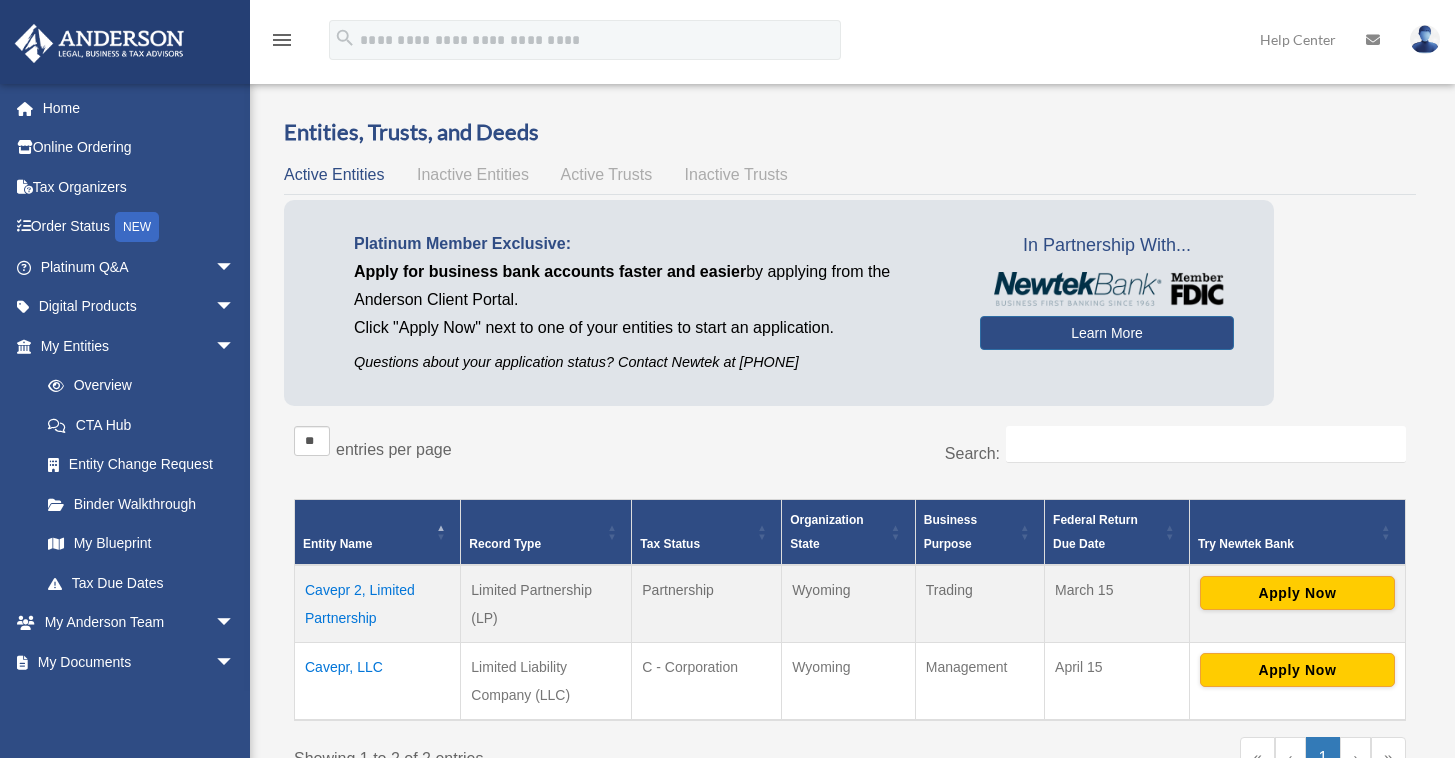 scroll, scrollTop: 0, scrollLeft: 0, axis: both 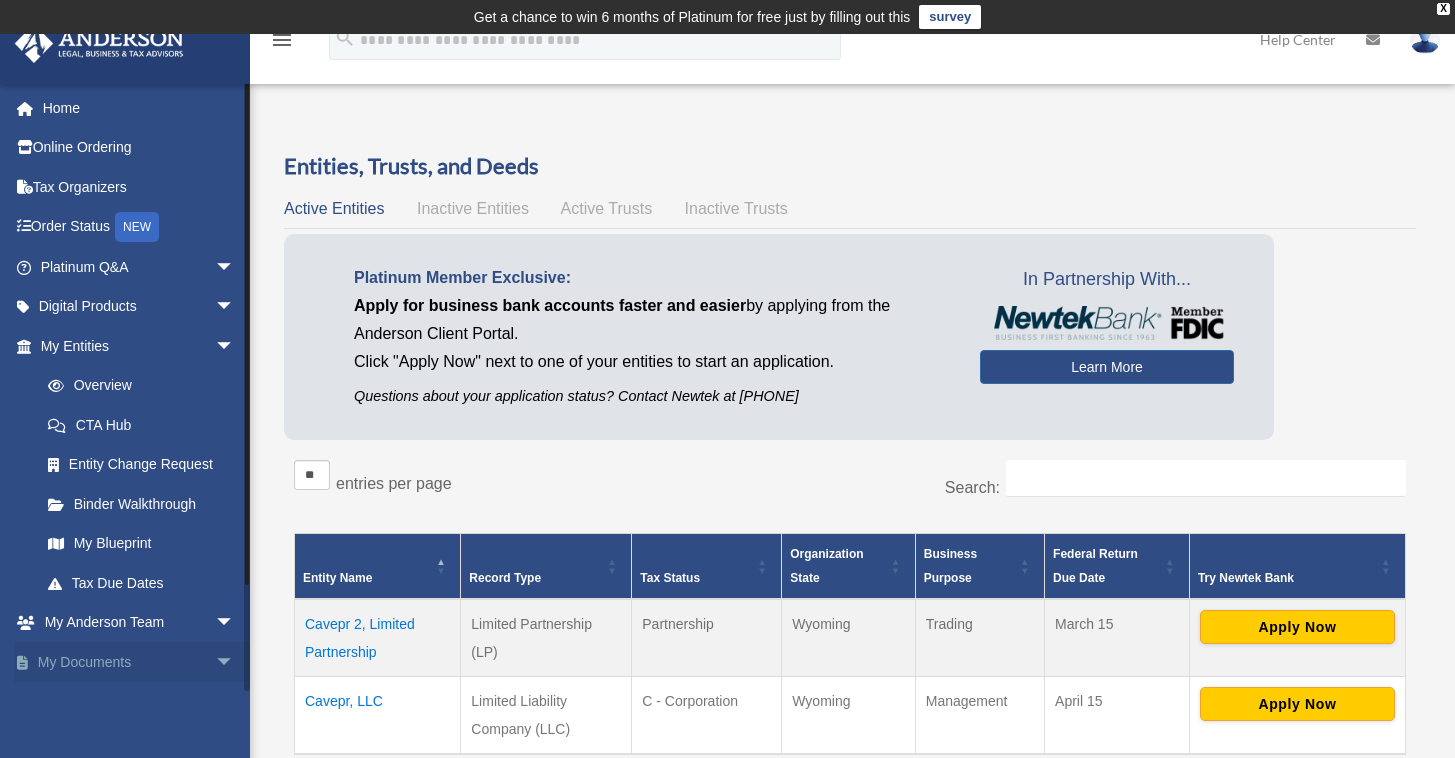 click on "My Documents arrow_drop_down" at bounding box center (139, 662) 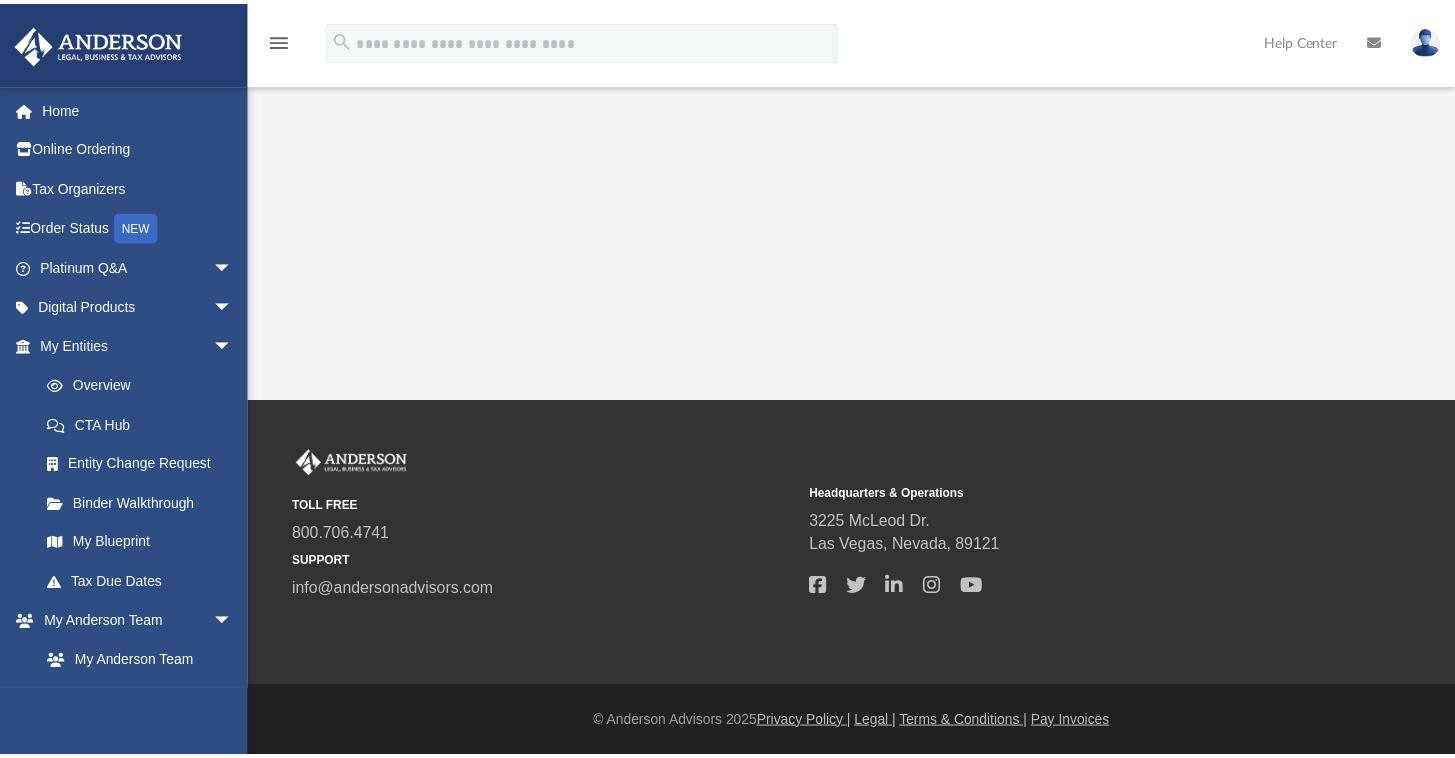 scroll, scrollTop: 0, scrollLeft: 0, axis: both 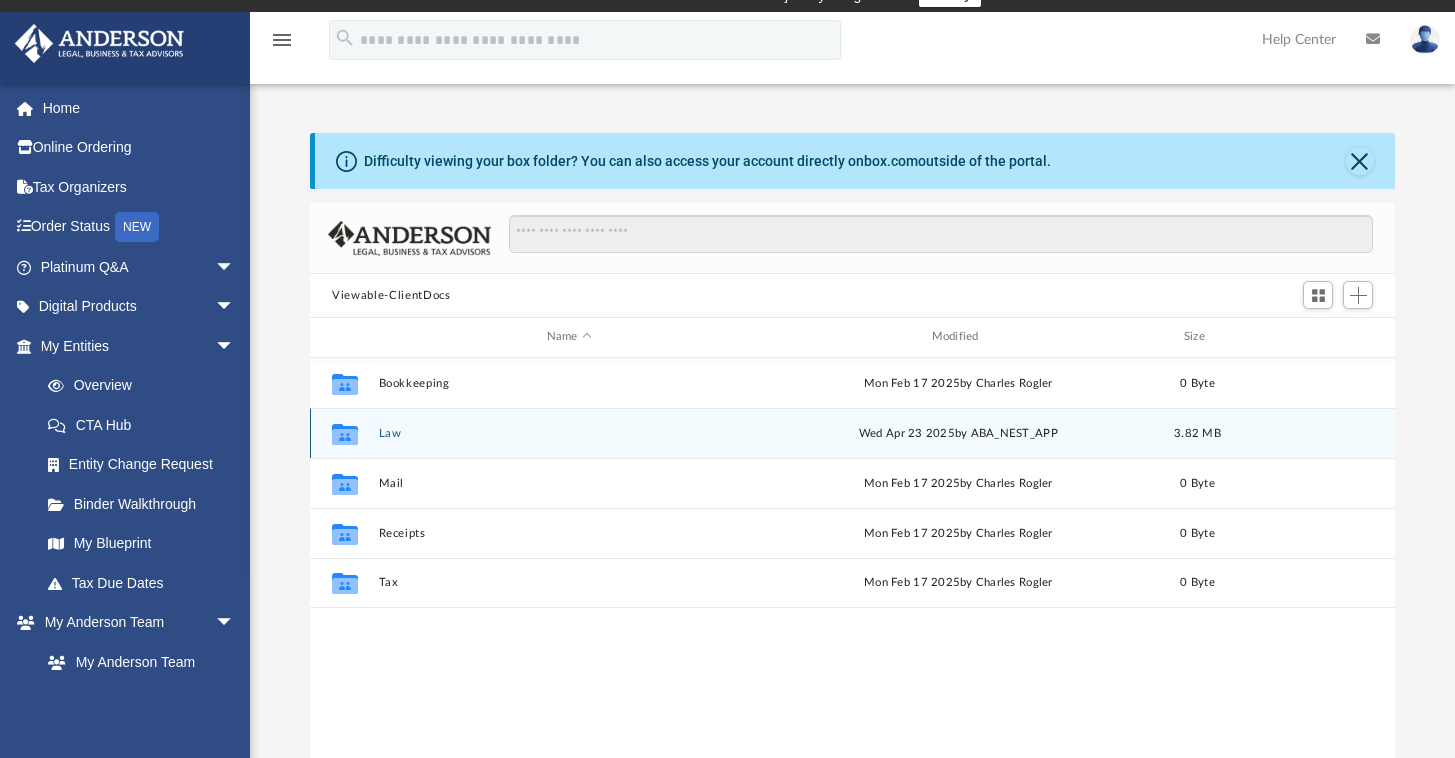 click on "Law" at bounding box center (569, 433) 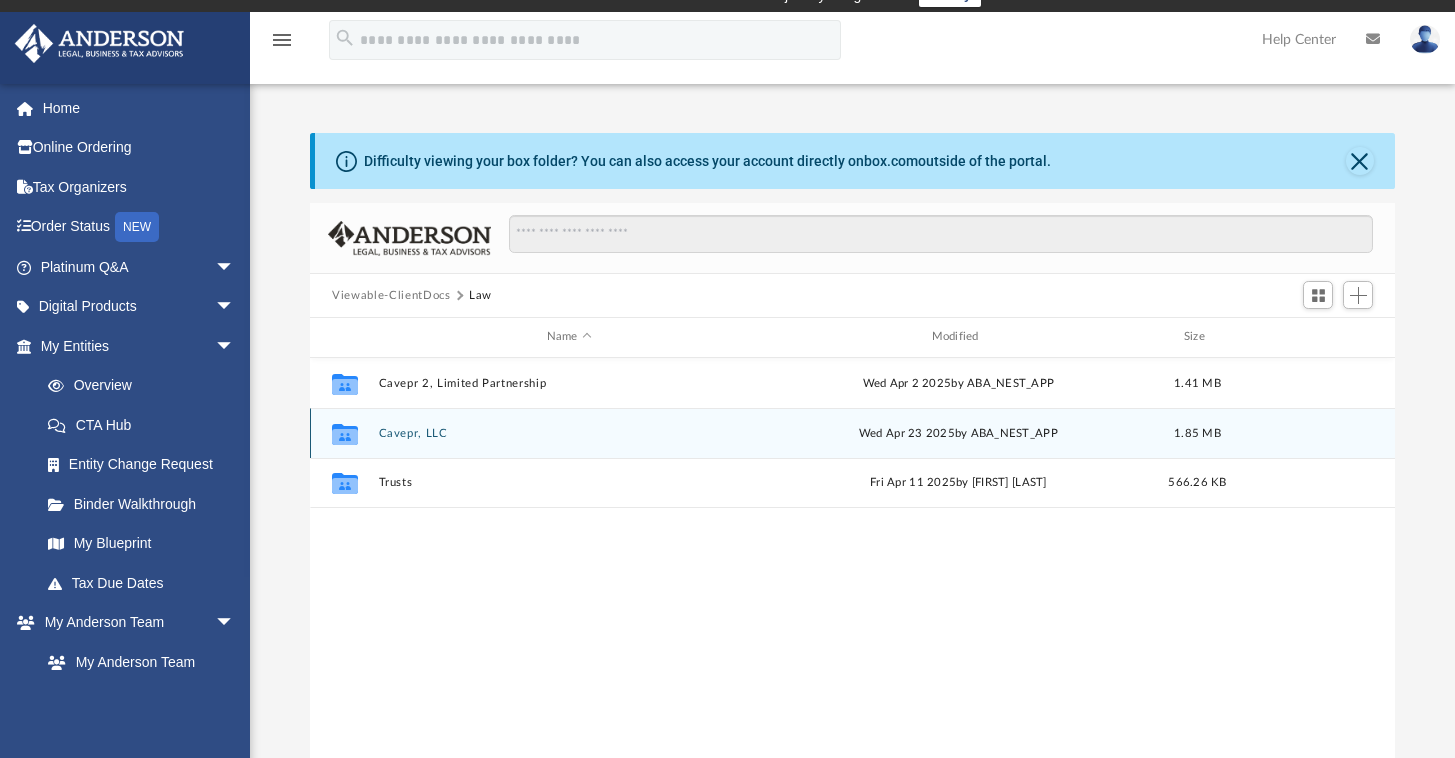 click on "Cavepr, LLC" at bounding box center [569, 433] 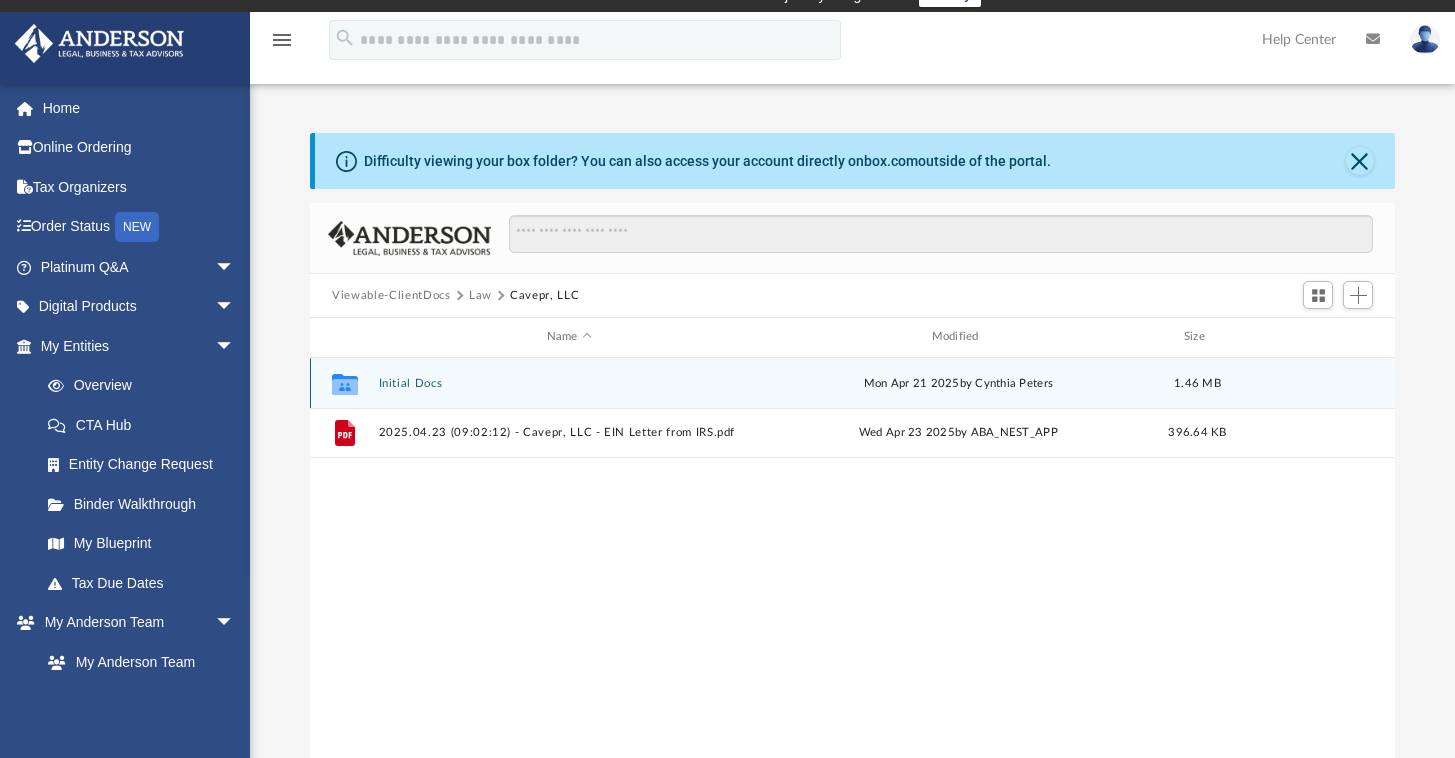 click on "Initial Docs" at bounding box center [569, 383] 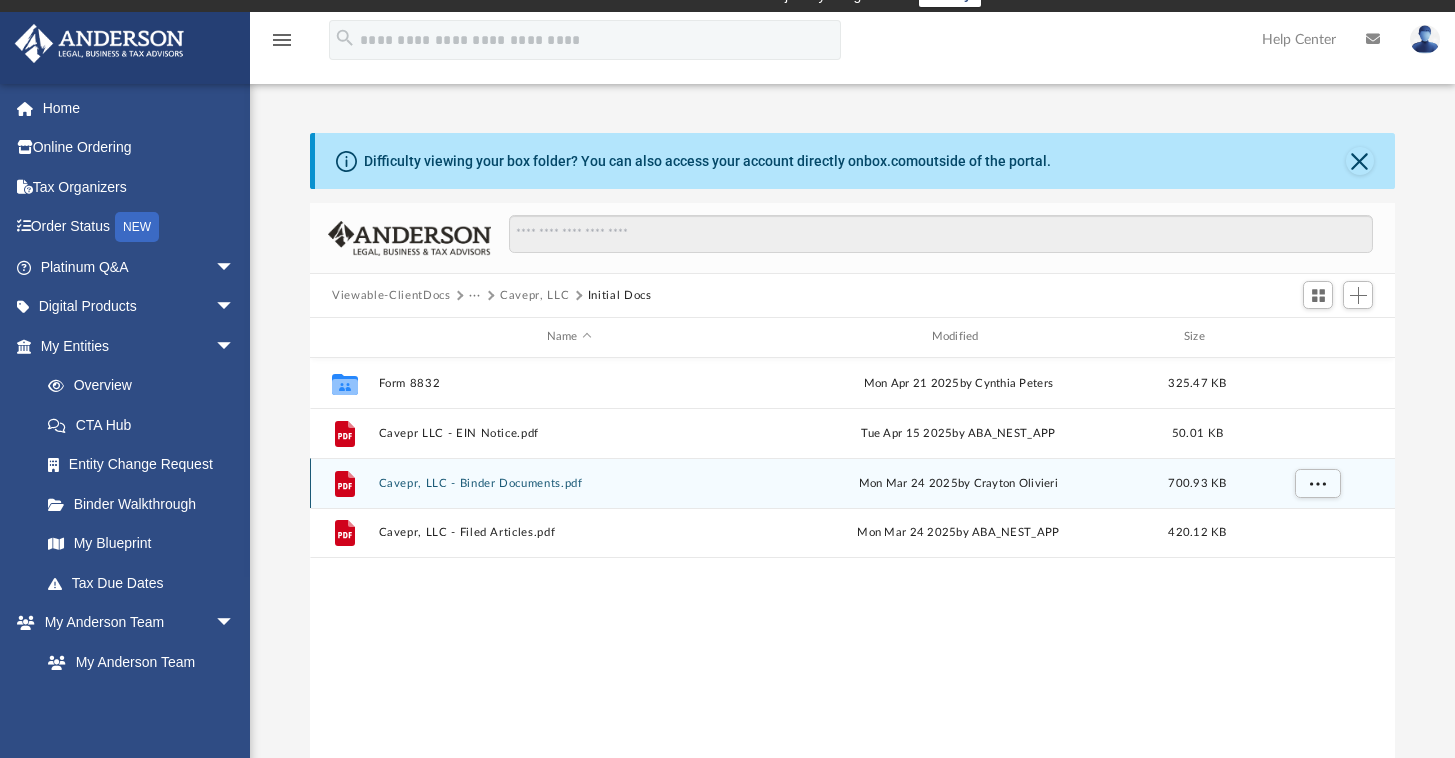 click on "Cavepr, LLC - Binder Documents.pdf" at bounding box center [569, 483] 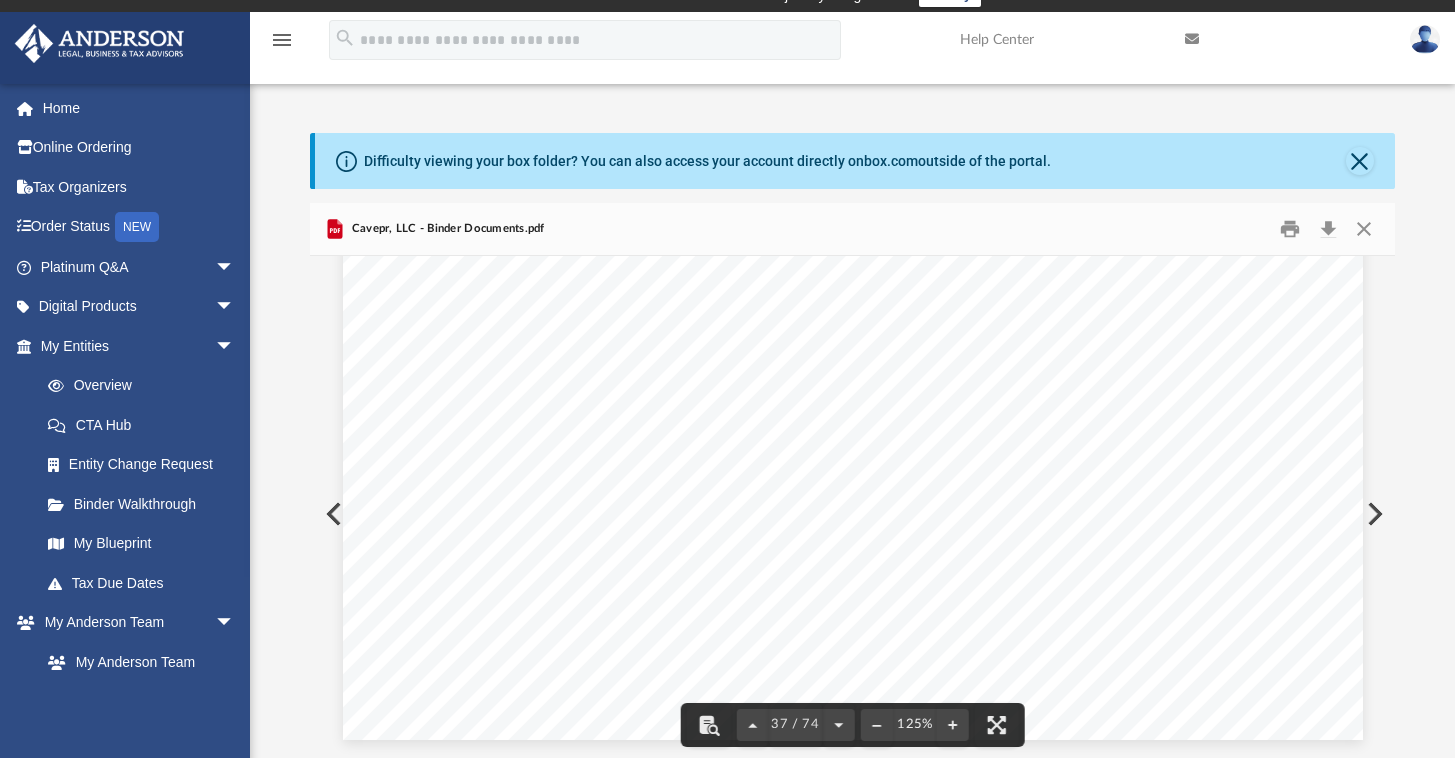 scroll, scrollTop: 48900, scrollLeft: 0, axis: vertical 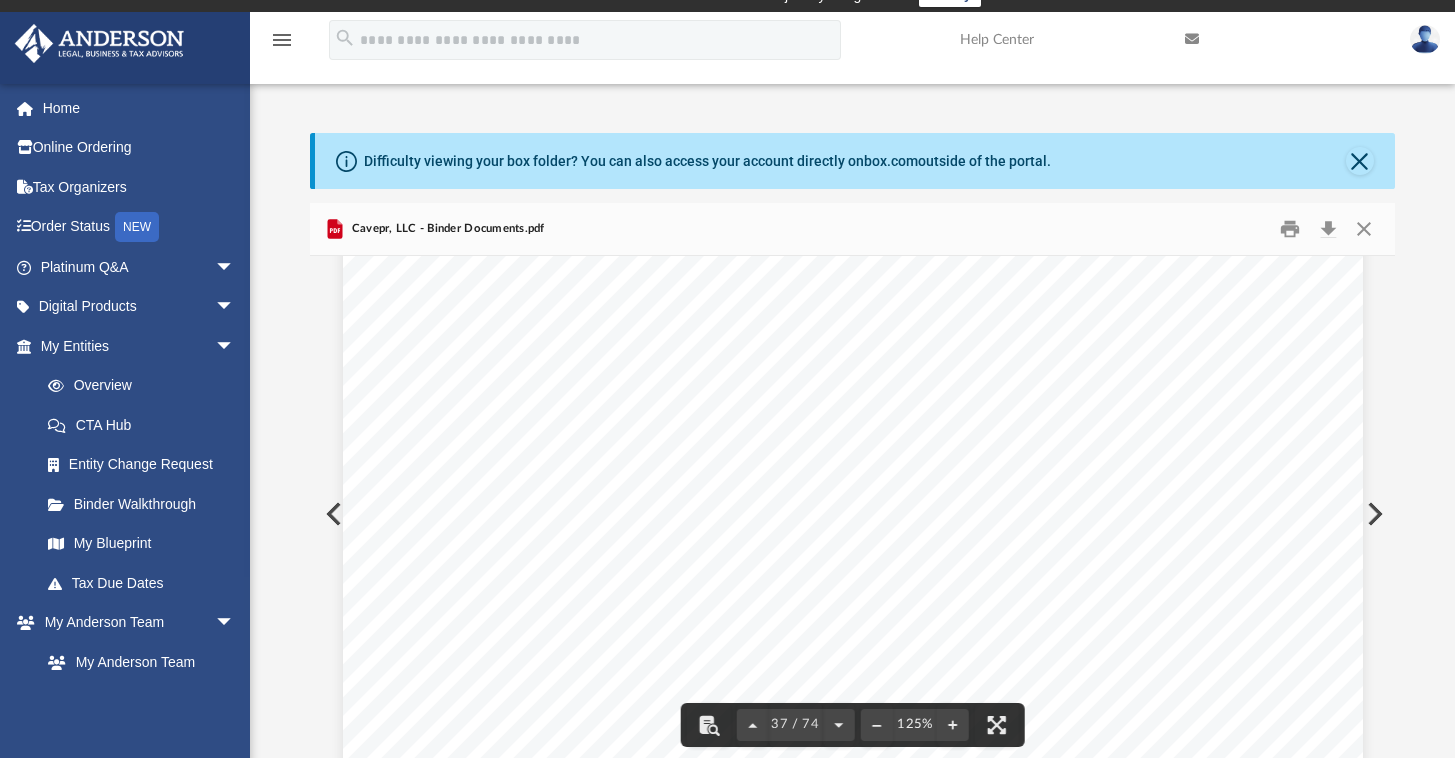 drag, startPoint x: 1390, startPoint y: 504, endPoint x: 1398, endPoint y: 192, distance: 312.10254 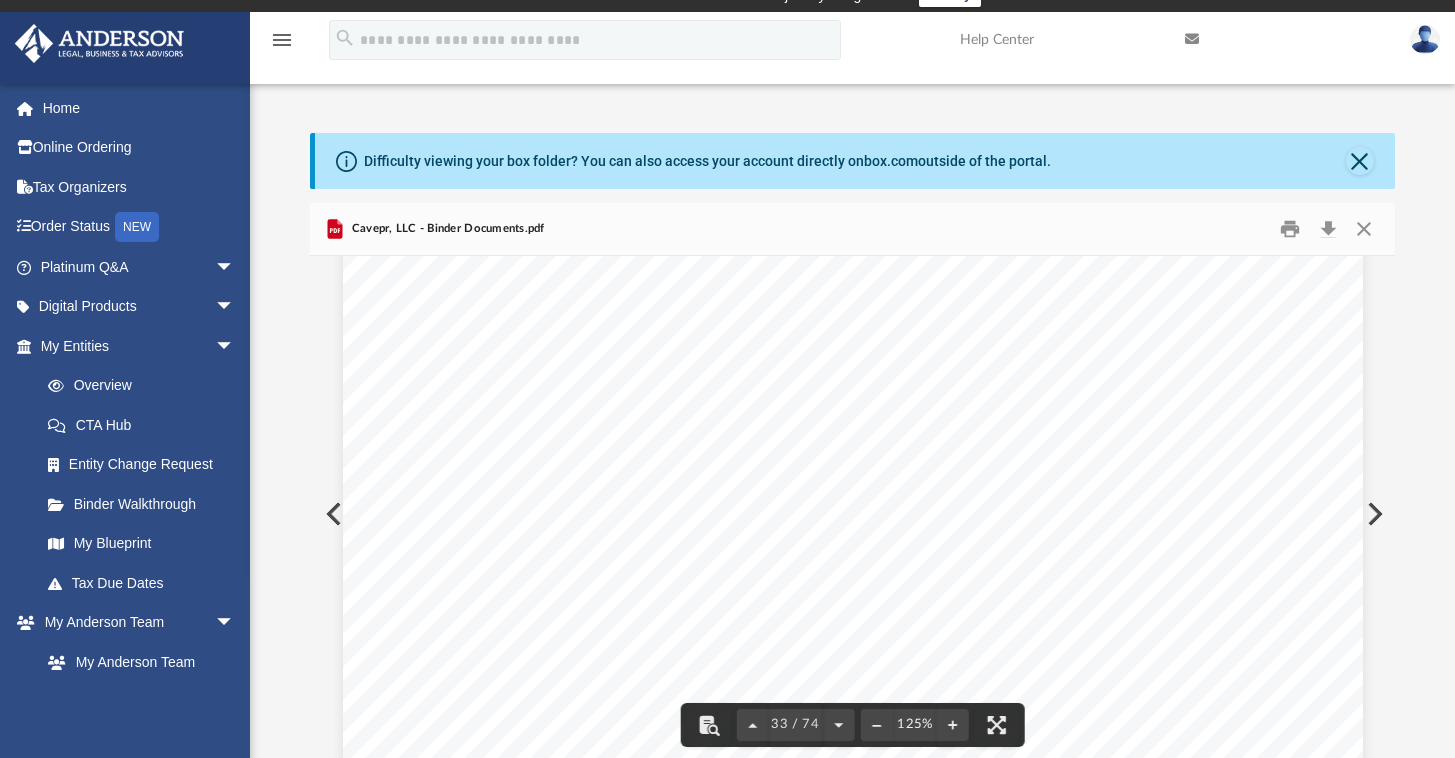 scroll, scrollTop: 43203, scrollLeft: 0, axis: vertical 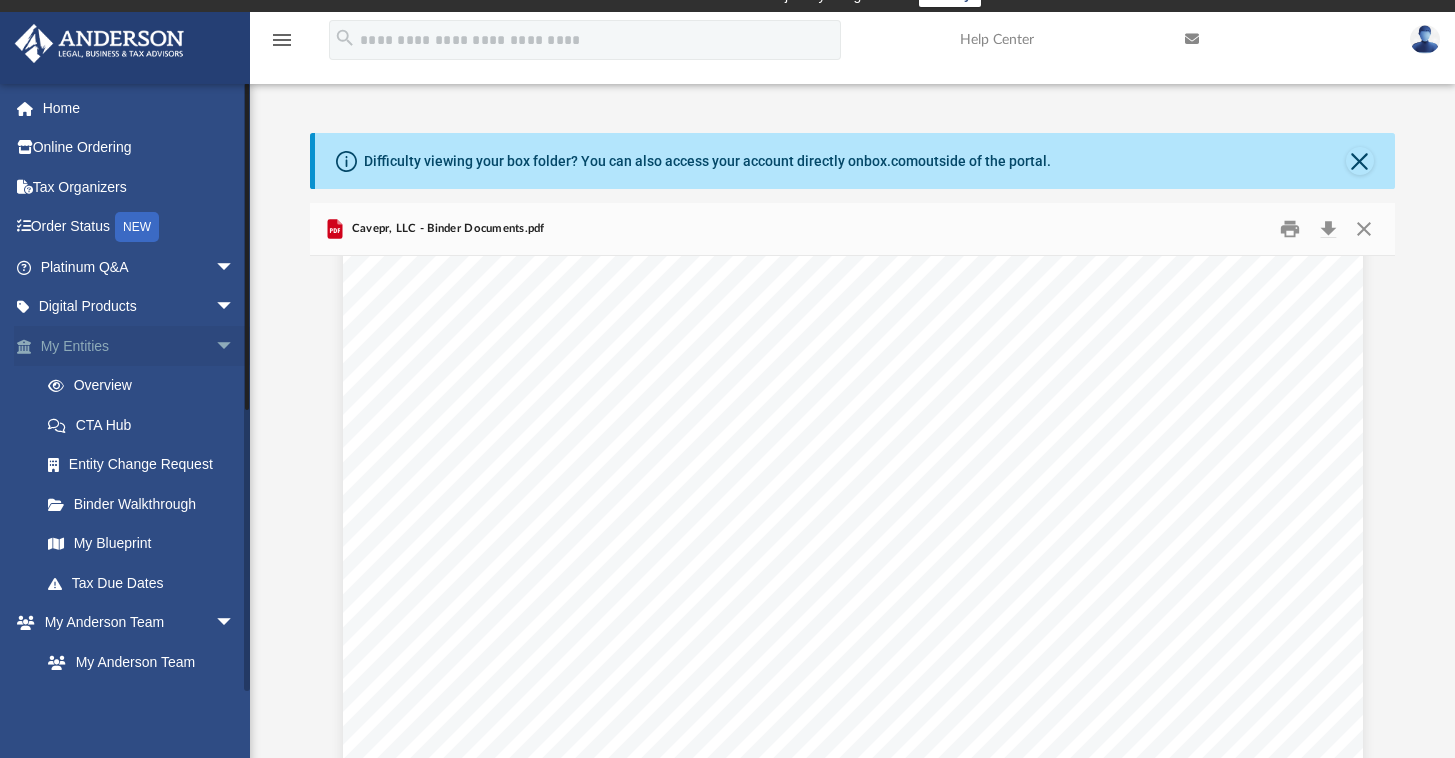 click on "My Entities arrow_drop_down" at bounding box center (139, 346) 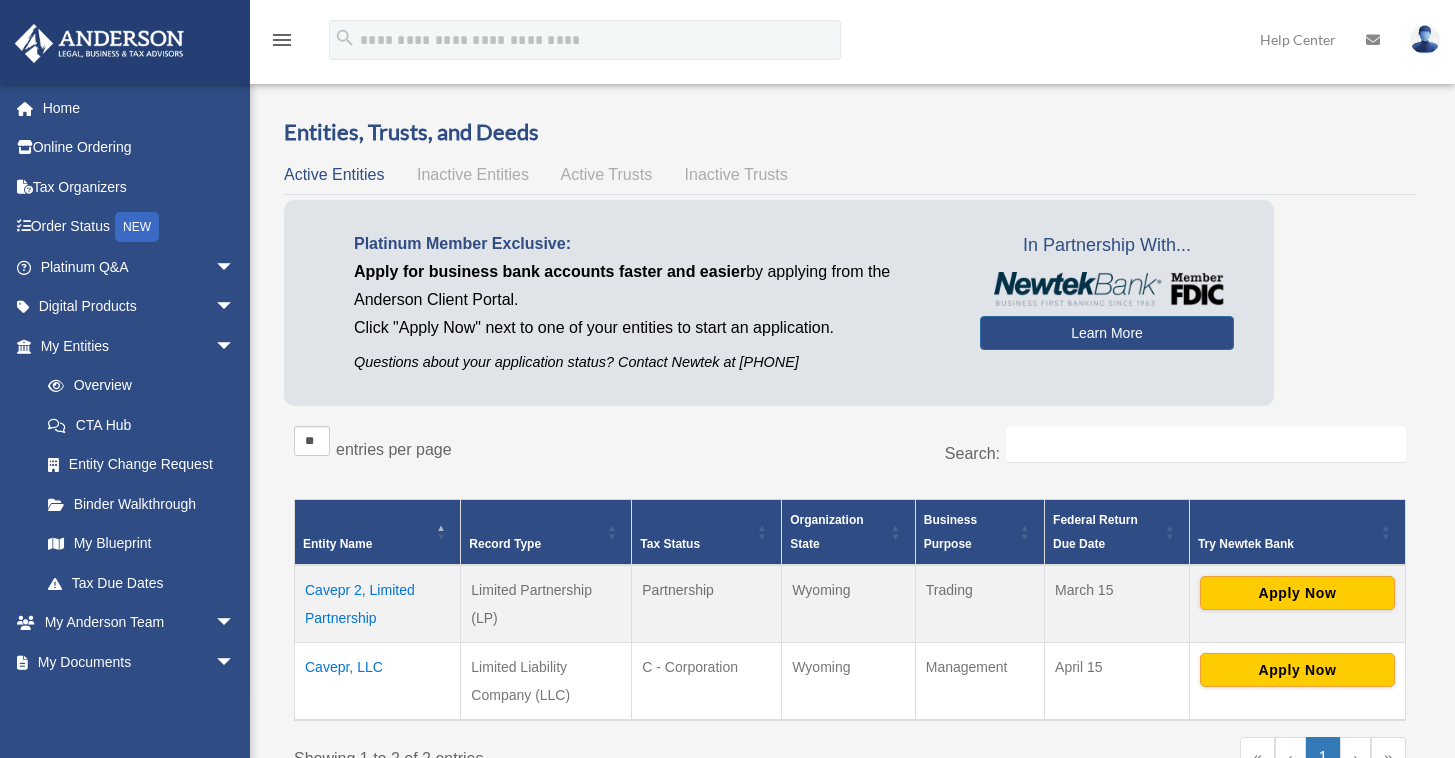 scroll, scrollTop: 0, scrollLeft: 0, axis: both 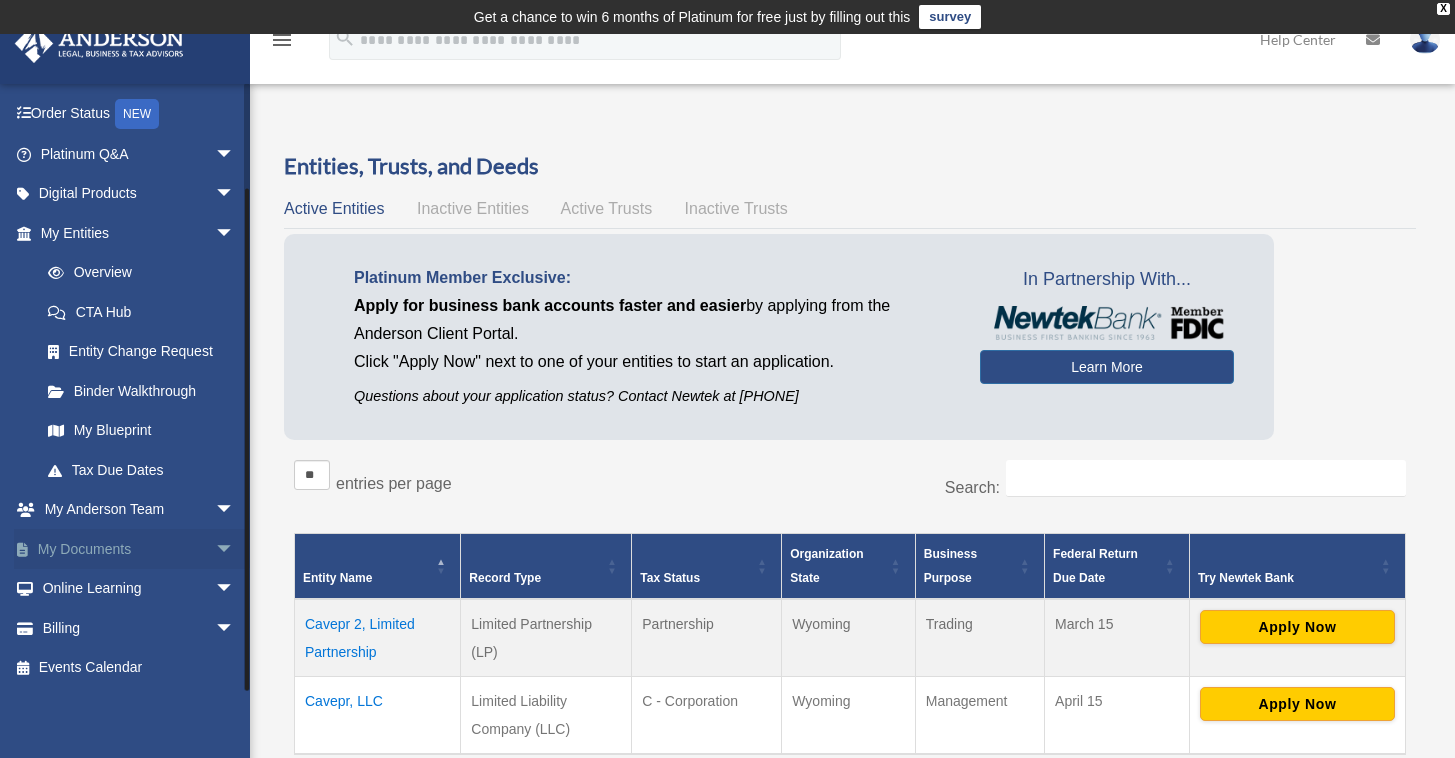 click on "My Documents arrow_drop_down" at bounding box center (139, 549) 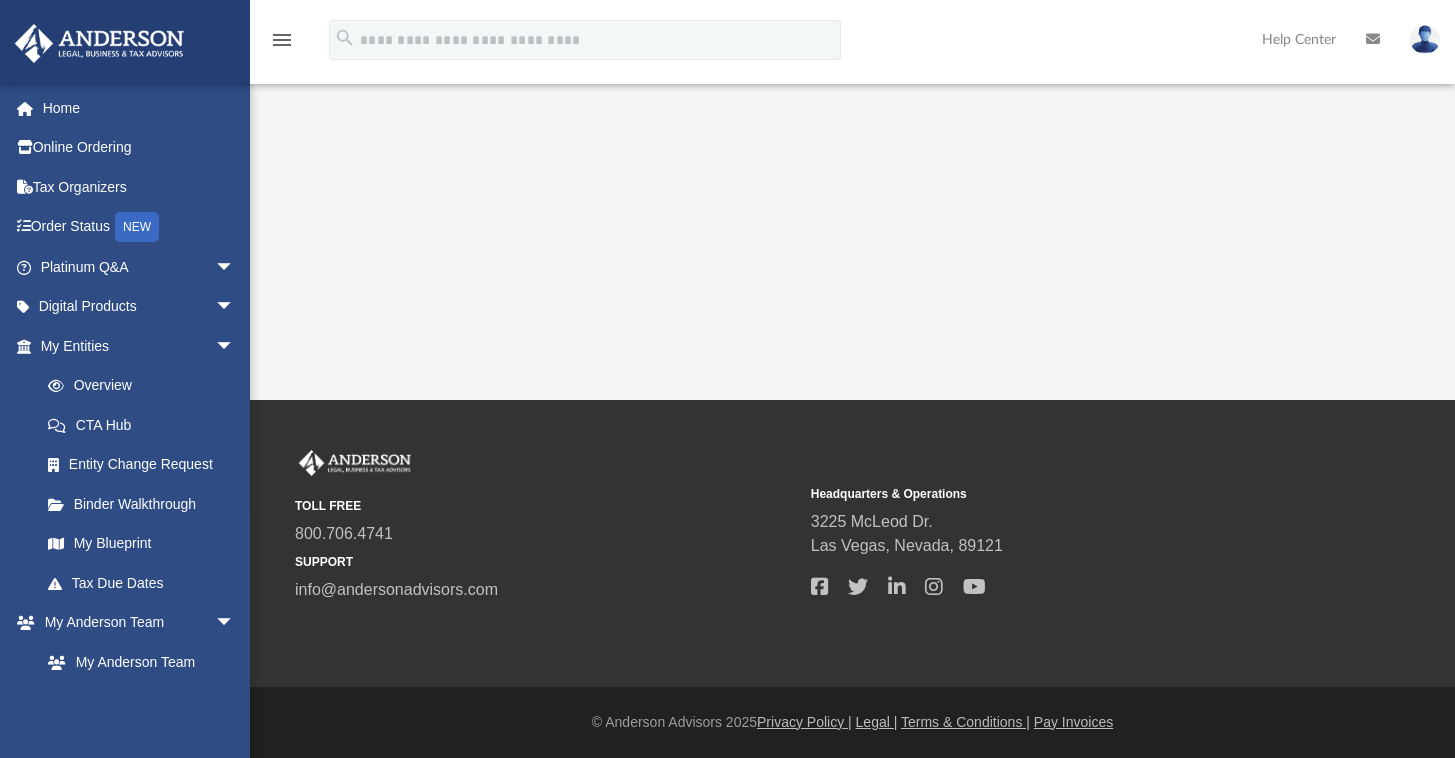 scroll, scrollTop: 0, scrollLeft: 0, axis: both 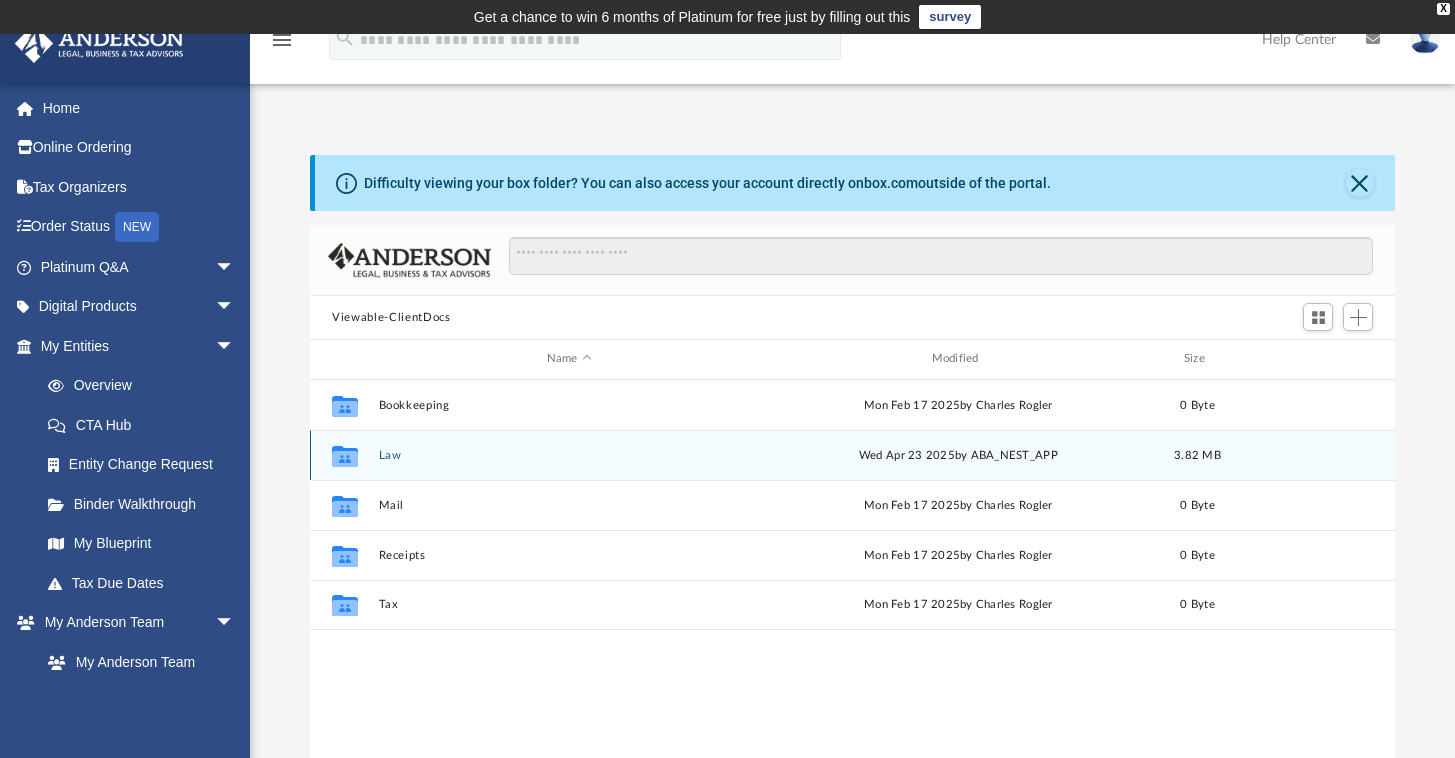 click on "Collaborated Folder Law Wed Apr 23 2025  by ABA_NEST_APP 3.82 MB" at bounding box center (852, 455) 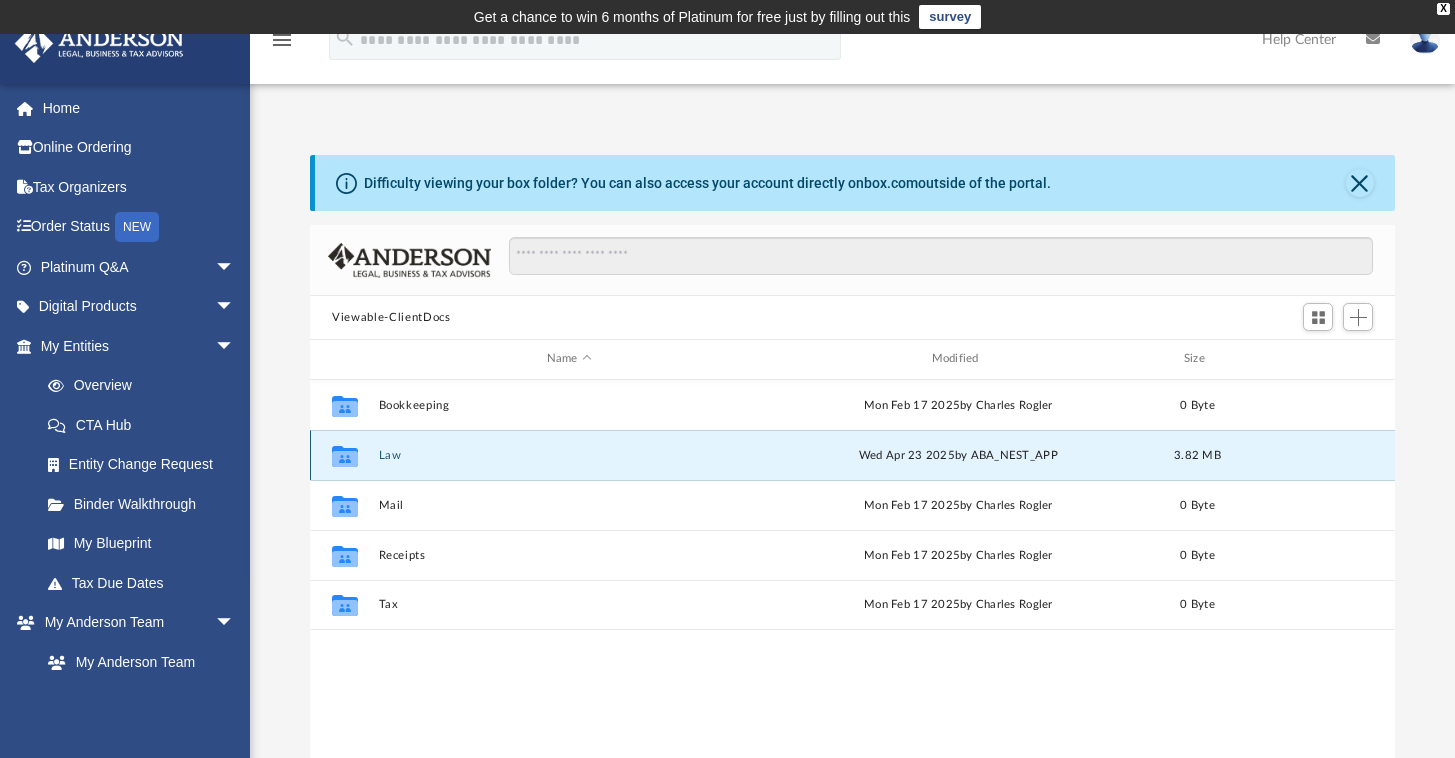 click on "Law" at bounding box center [569, 455] 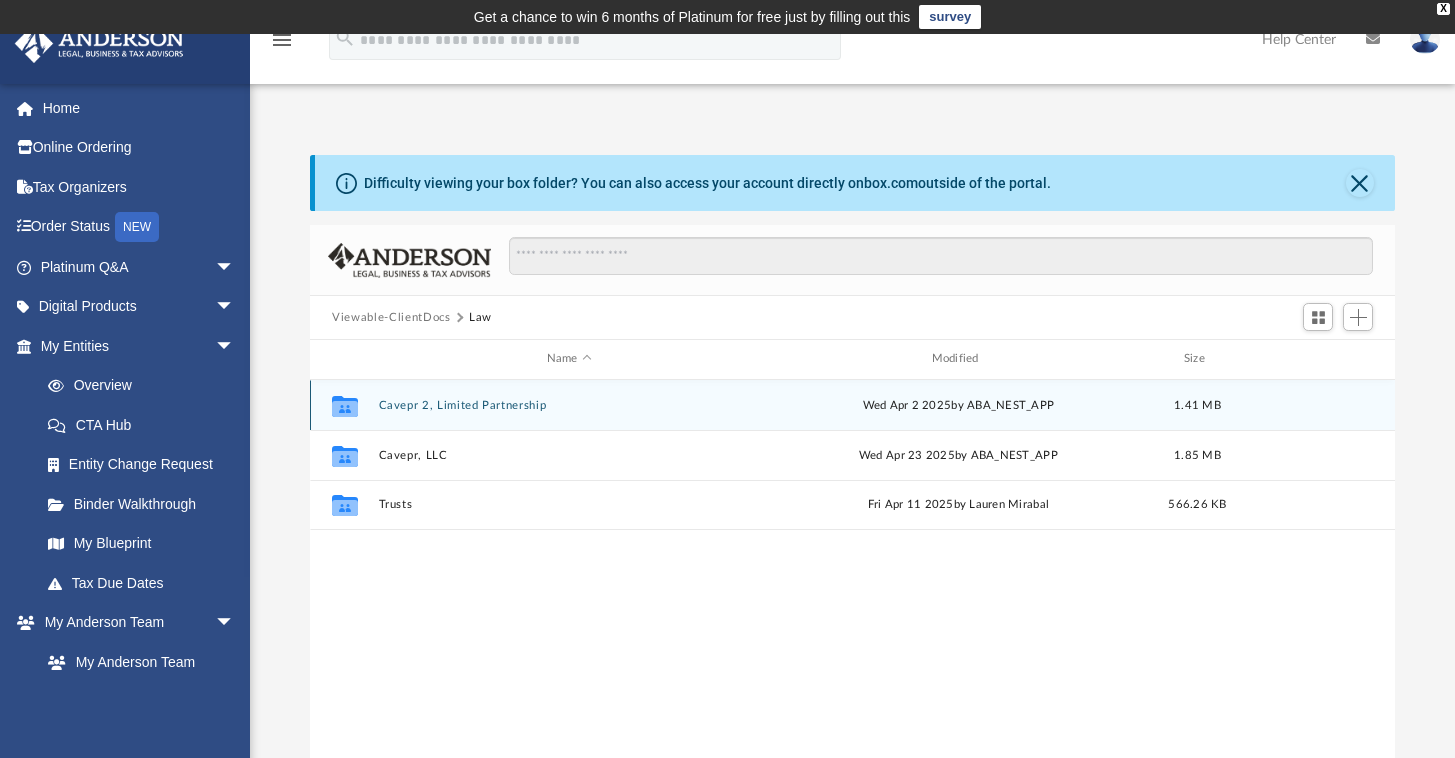 click on "Cavepr 2, Limited Partnership" at bounding box center [569, 405] 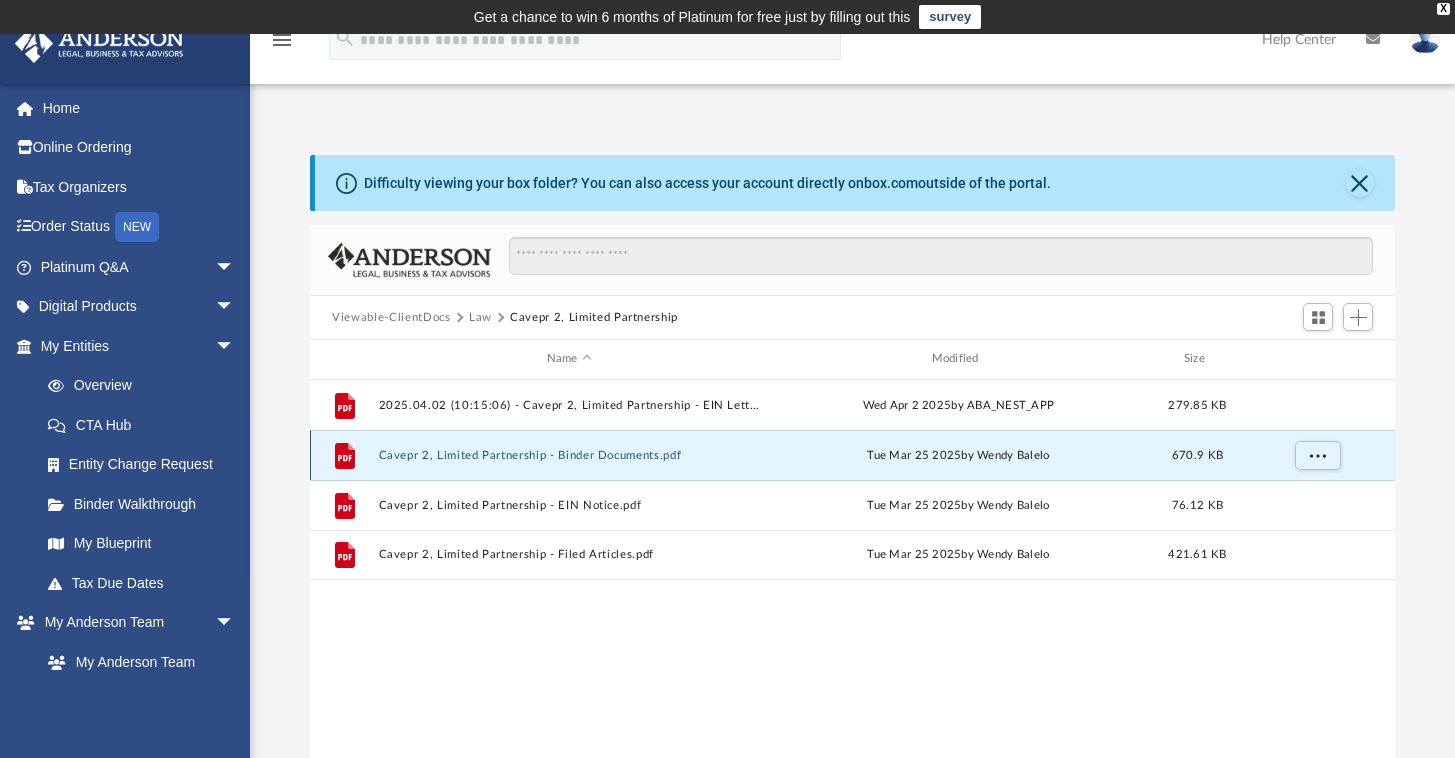 click on "Cavepr 2, Limited Partnership - Binder Documents.pdf" at bounding box center (569, 455) 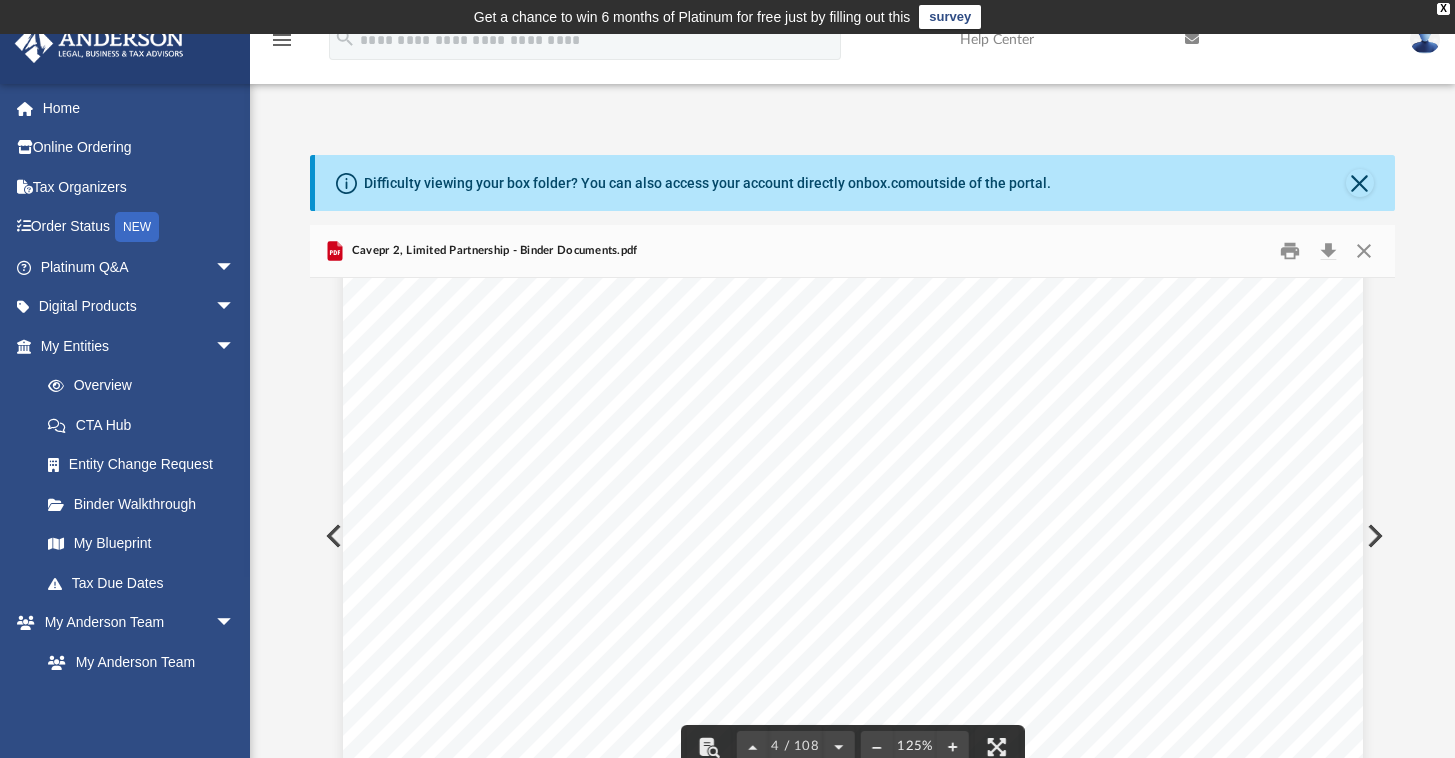 scroll, scrollTop: 4275, scrollLeft: 0, axis: vertical 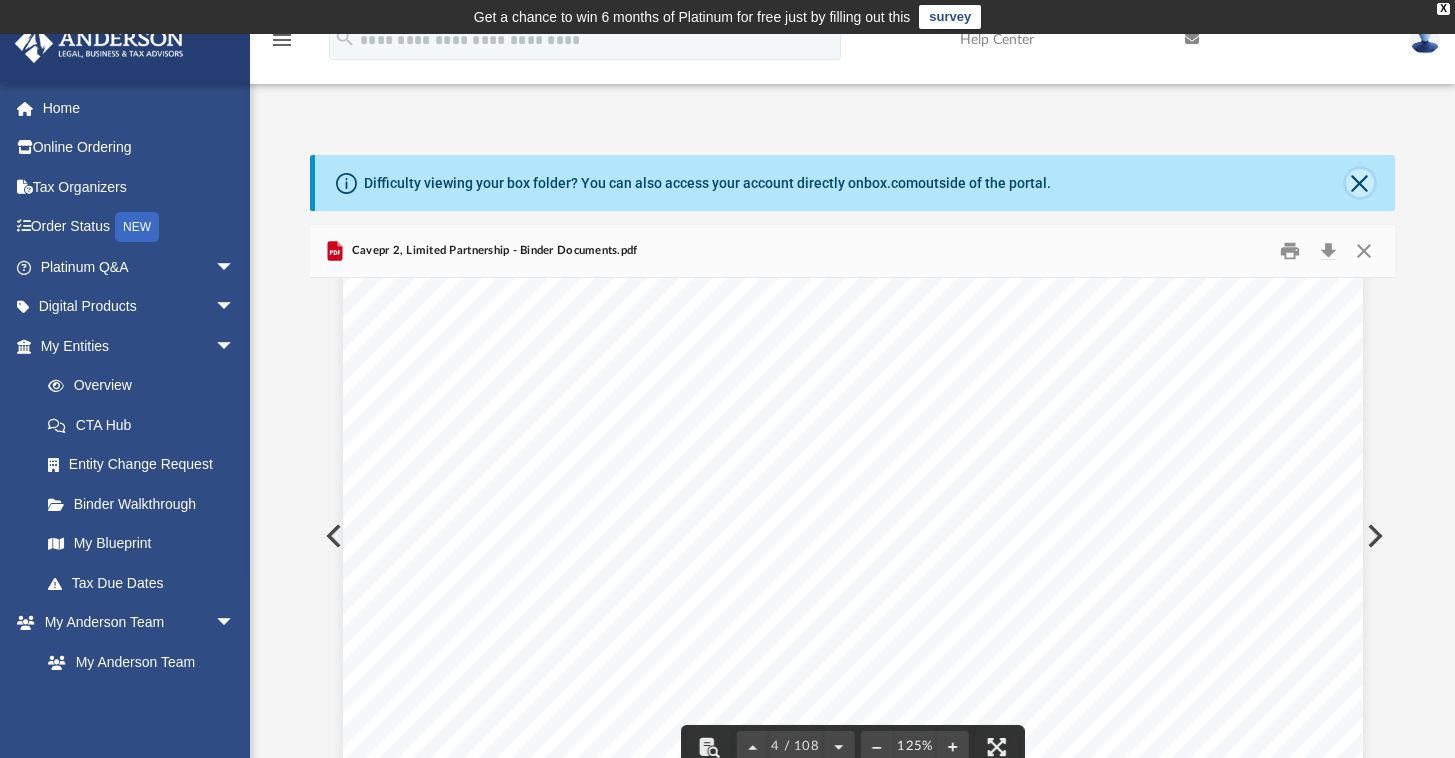 click 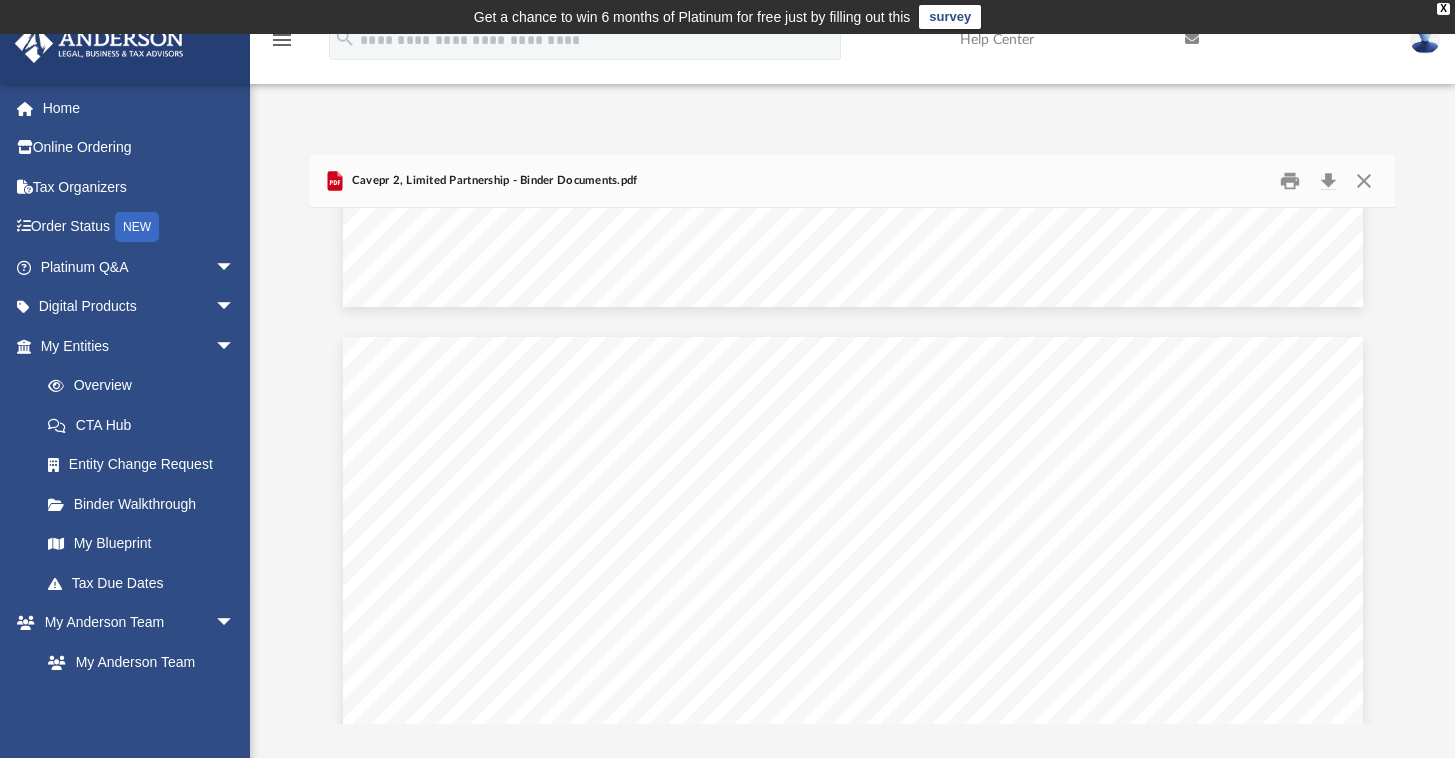 scroll, scrollTop: 12033, scrollLeft: 0, axis: vertical 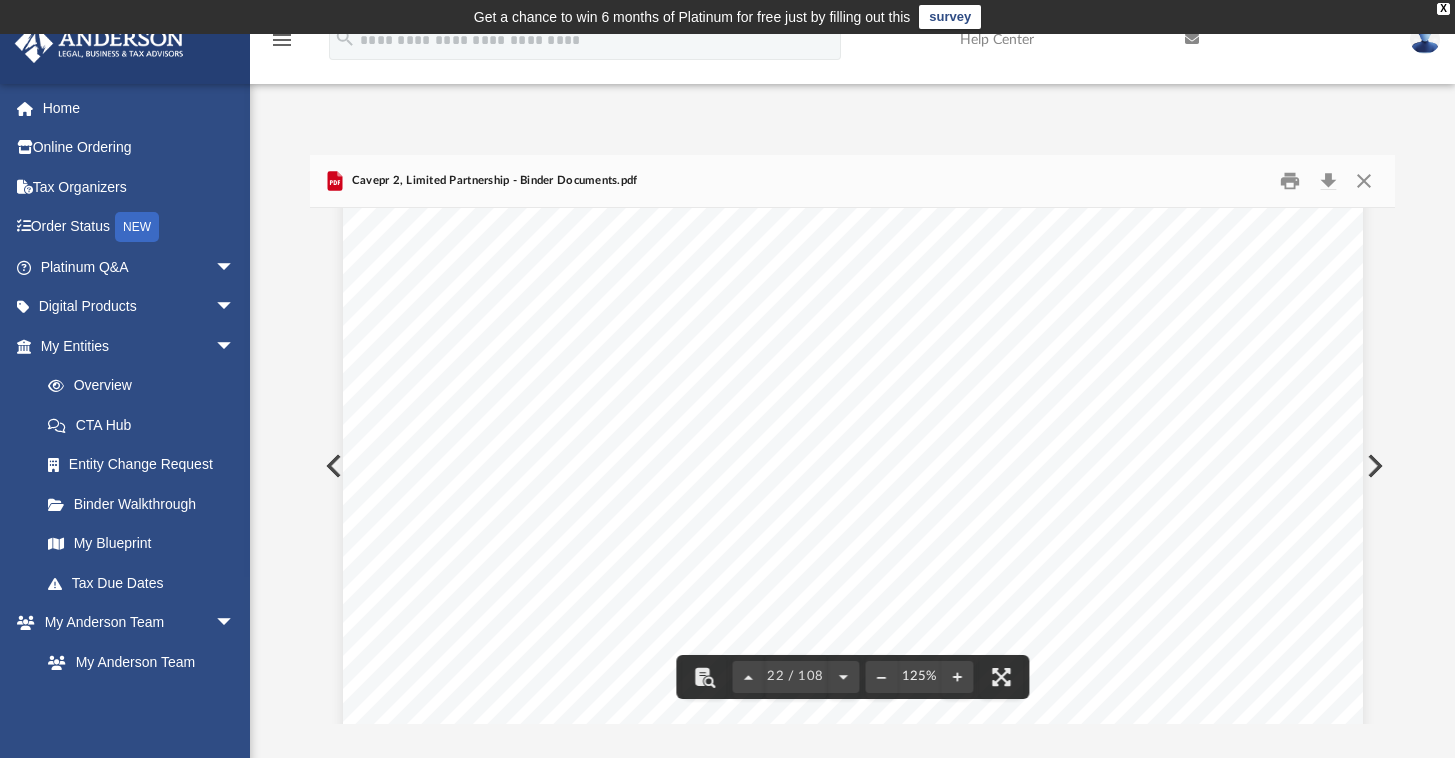 click on "Cavepr 2, Limited Partnership - Binder Documents.pdf" at bounding box center [852, 181] 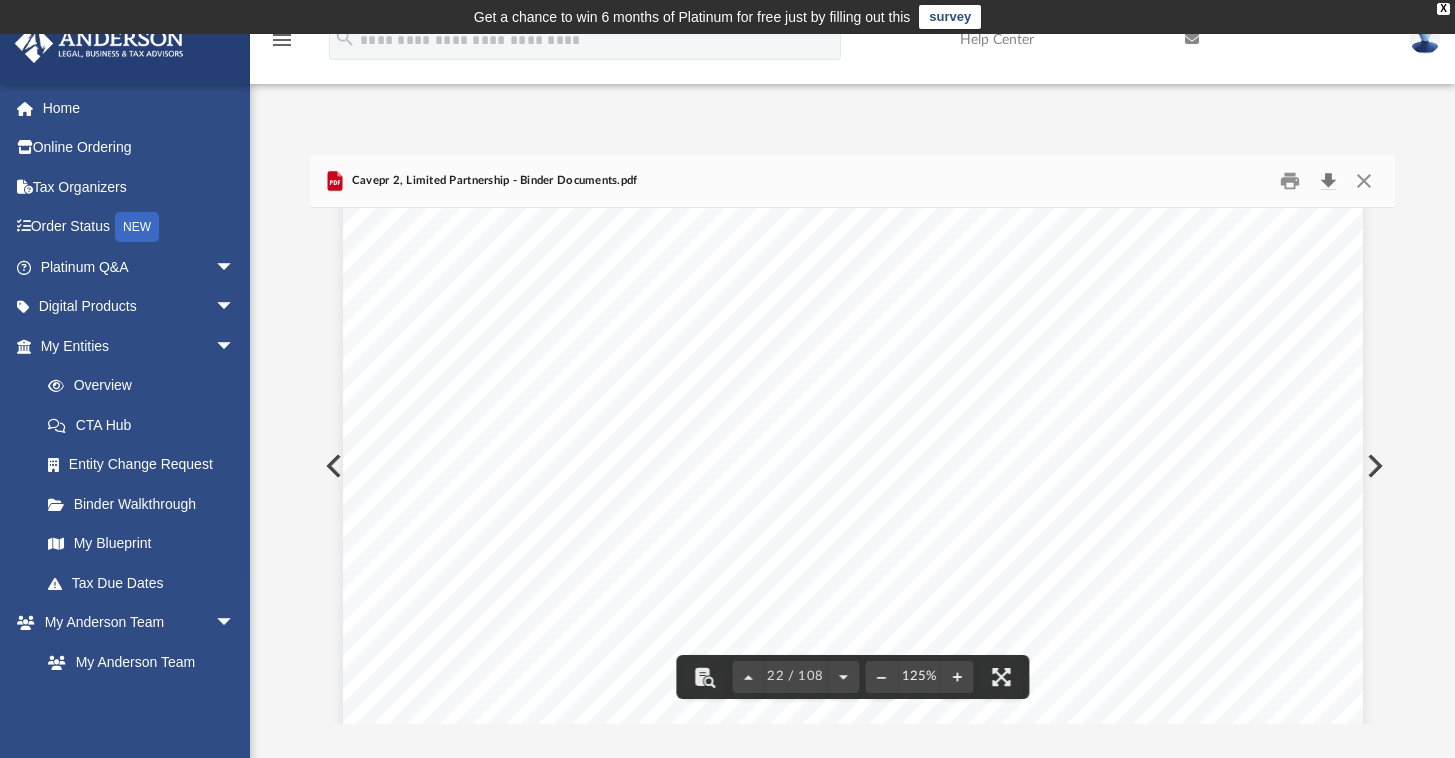 click at bounding box center [1328, 181] 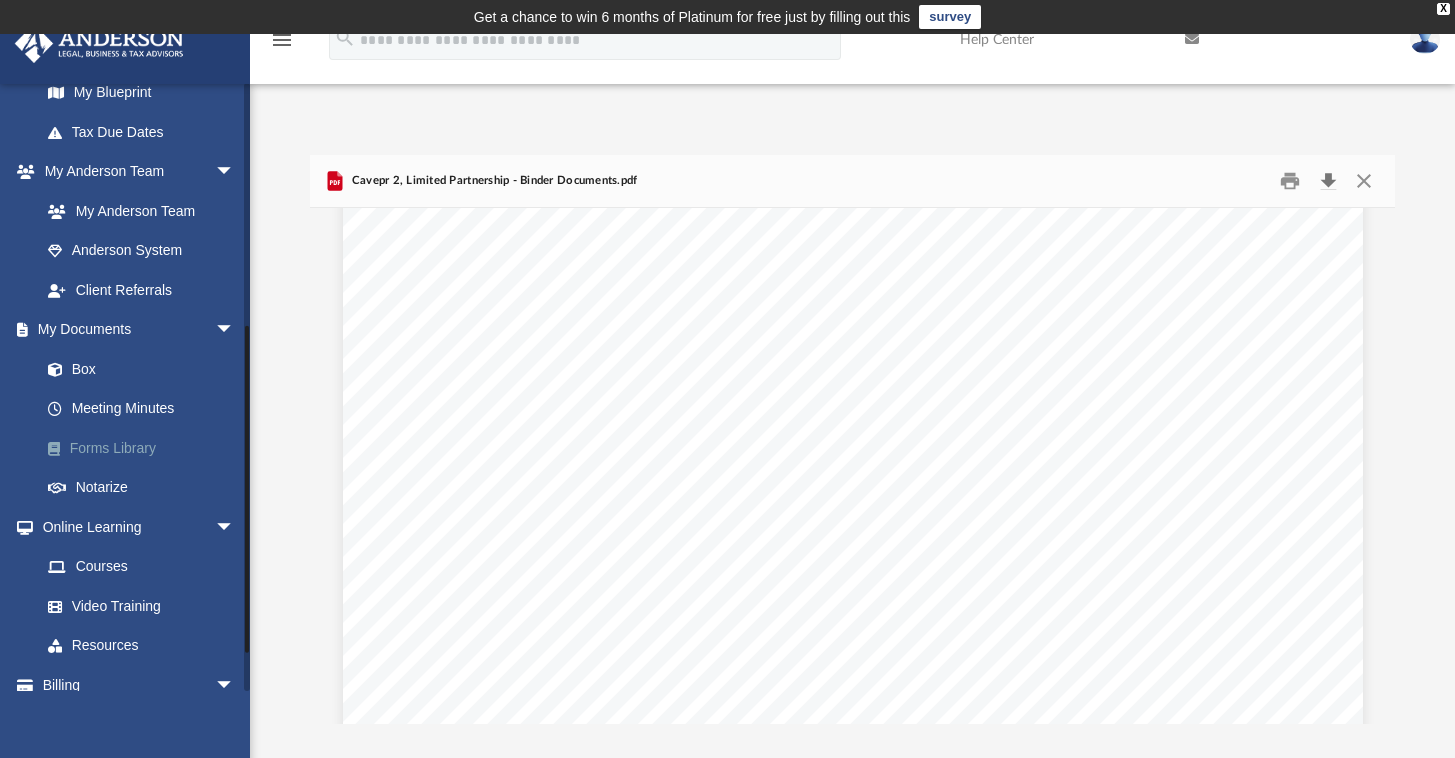 scroll, scrollTop: 437, scrollLeft: 0, axis: vertical 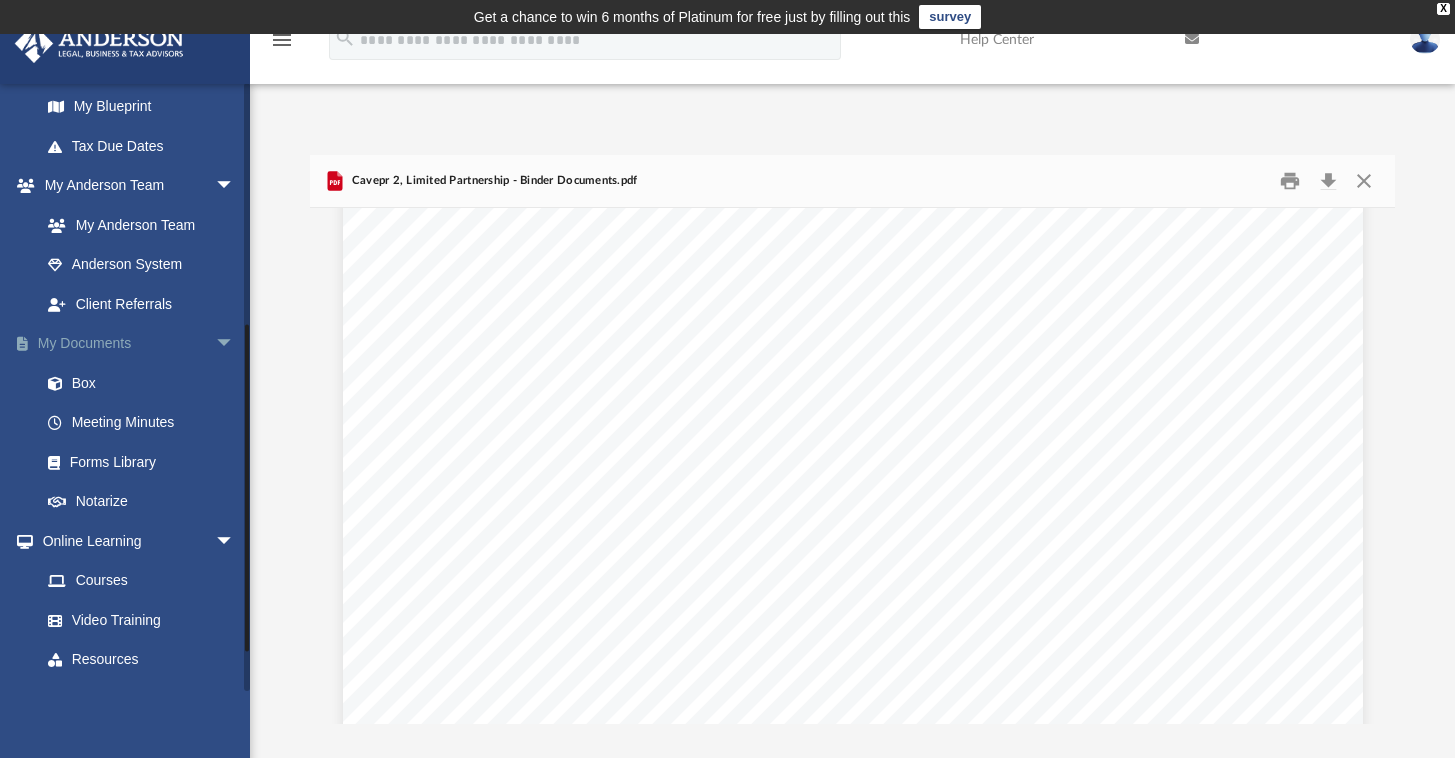 click on "My Documents arrow_drop_down" at bounding box center (139, 344) 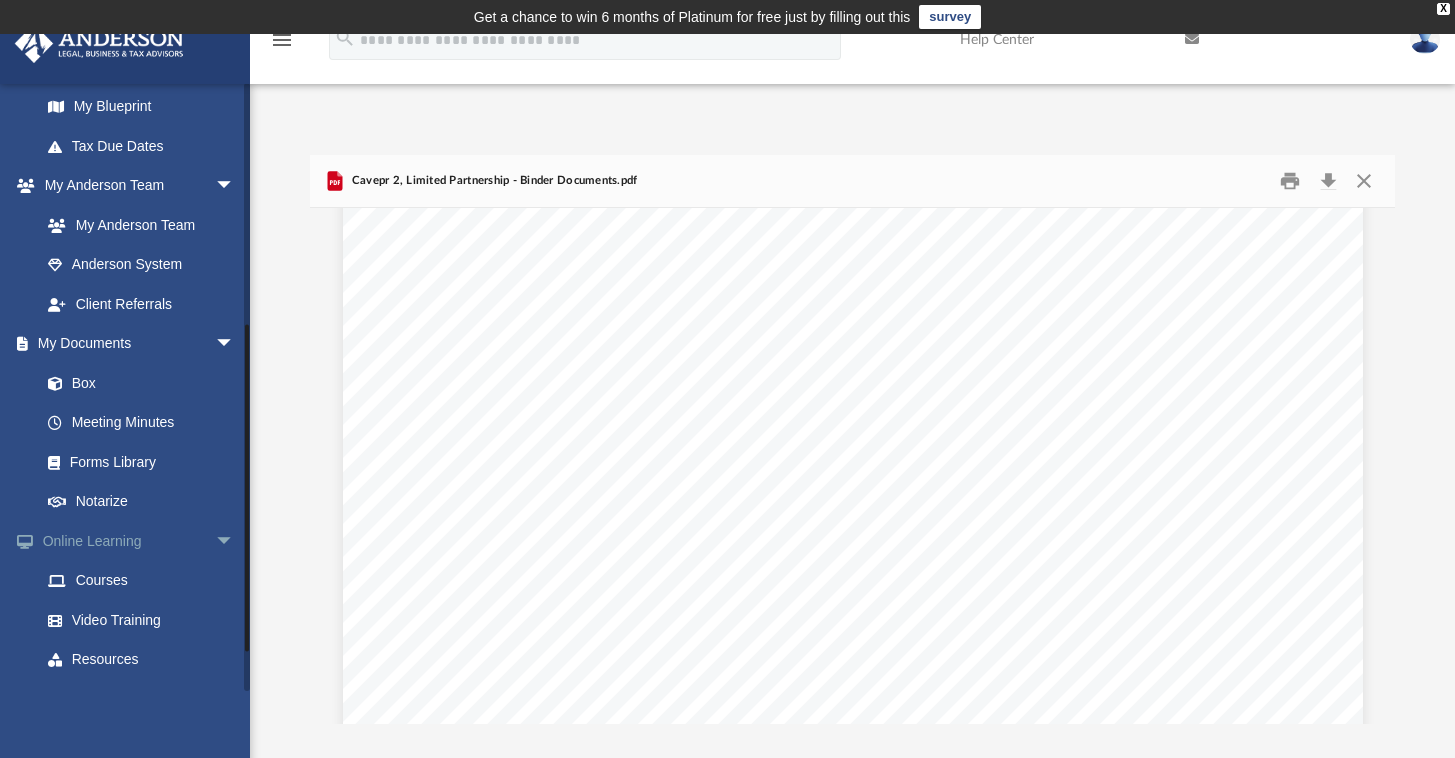 click on "Online Learning arrow_drop_down" at bounding box center [139, 541] 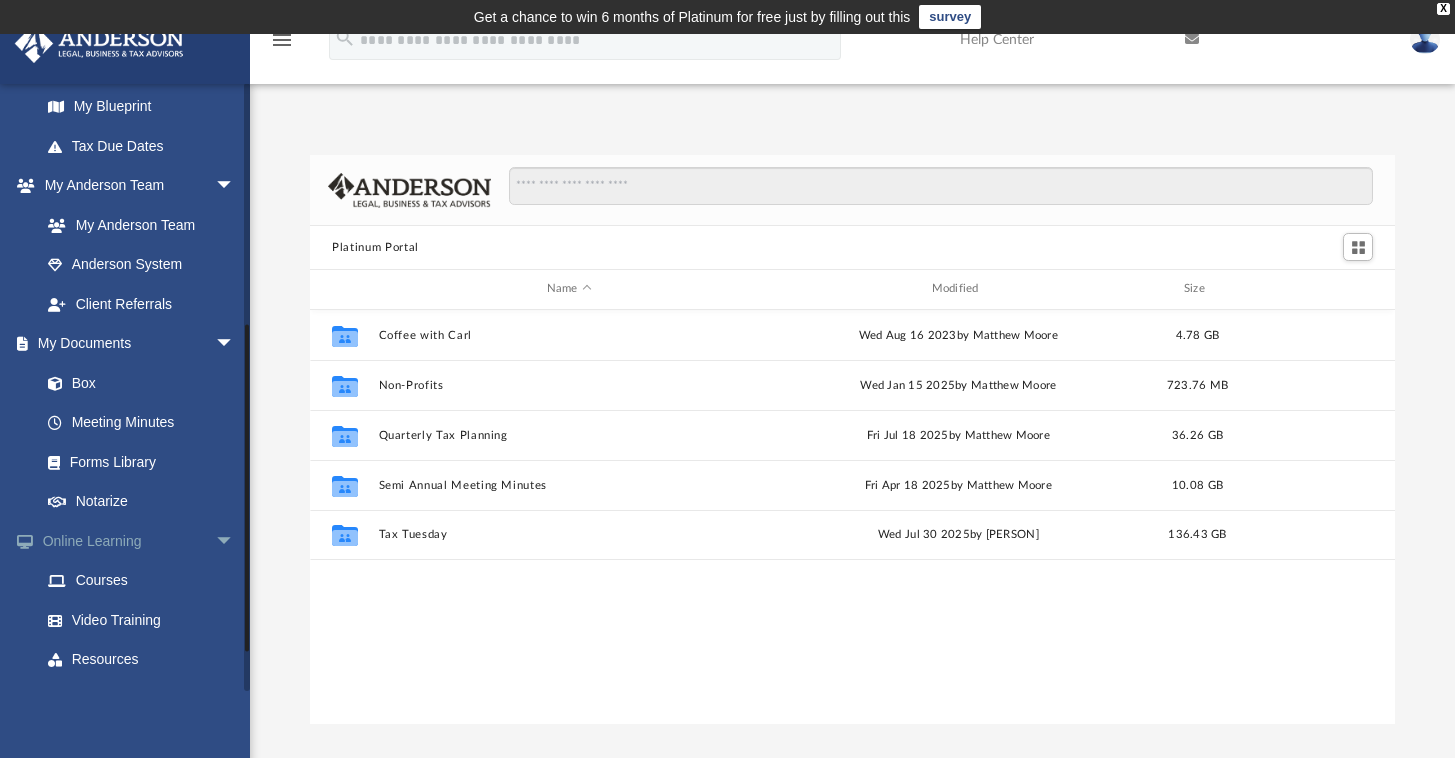 scroll, scrollTop: 16, scrollLeft: 16, axis: both 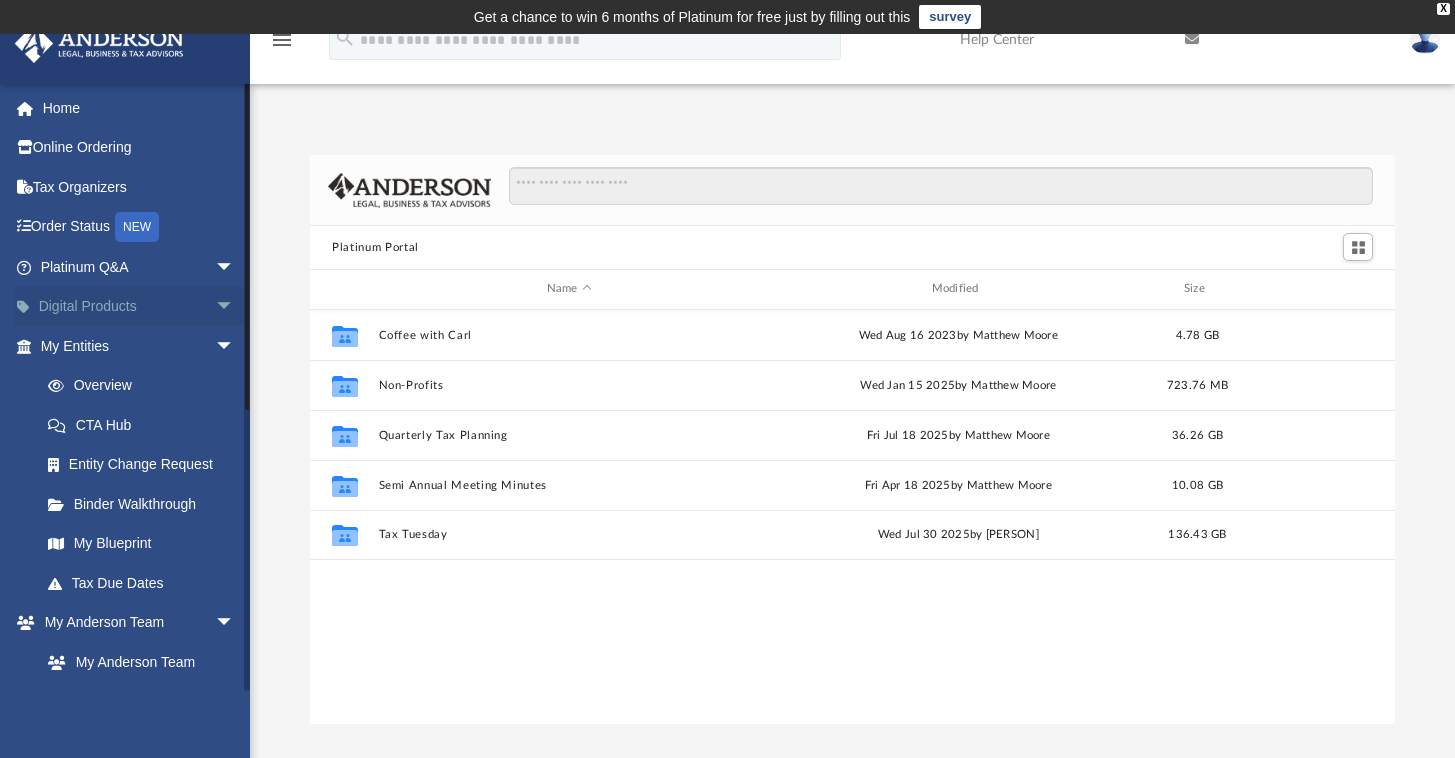 click on "Digital Products arrow_drop_down" at bounding box center (139, 307) 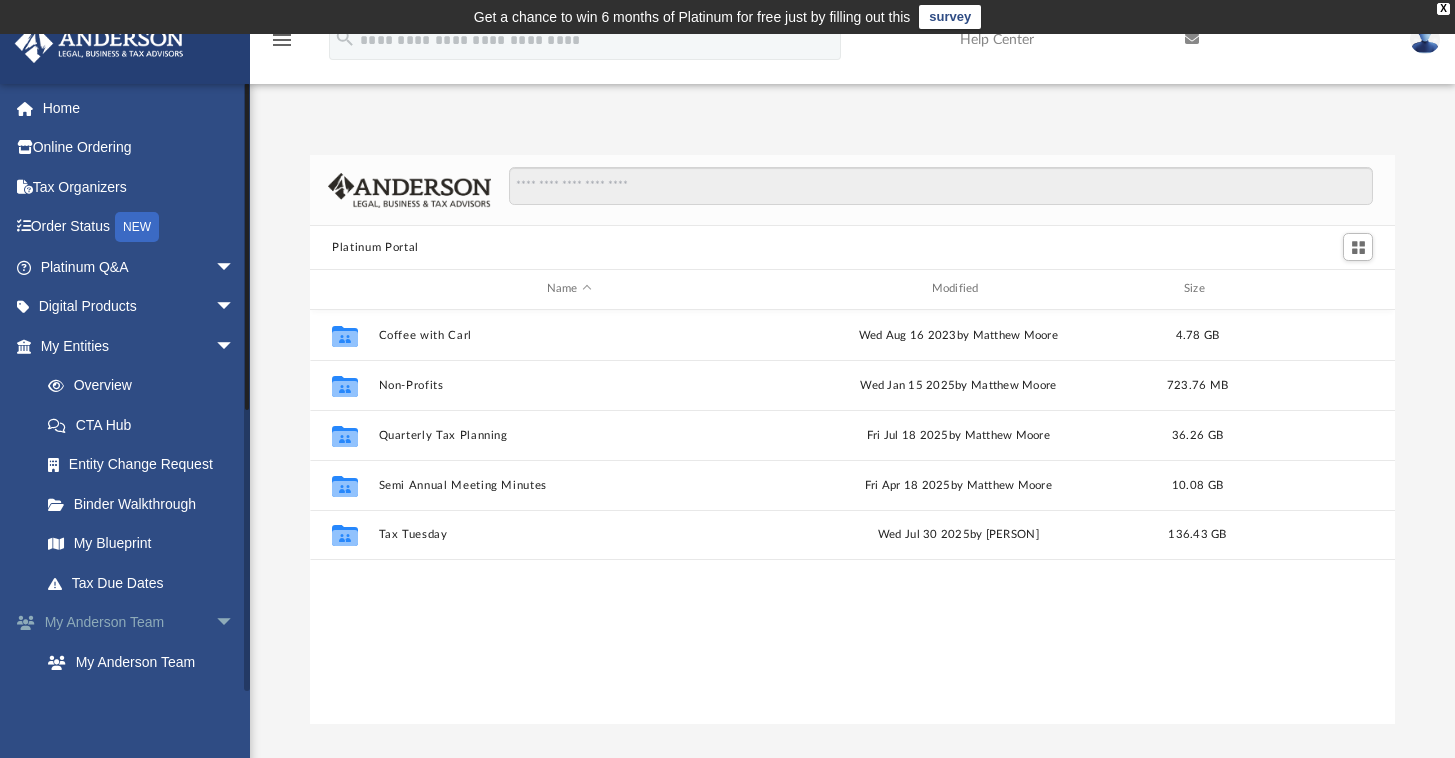 click on "My Anderson Team arrow_drop_down" at bounding box center [139, 623] 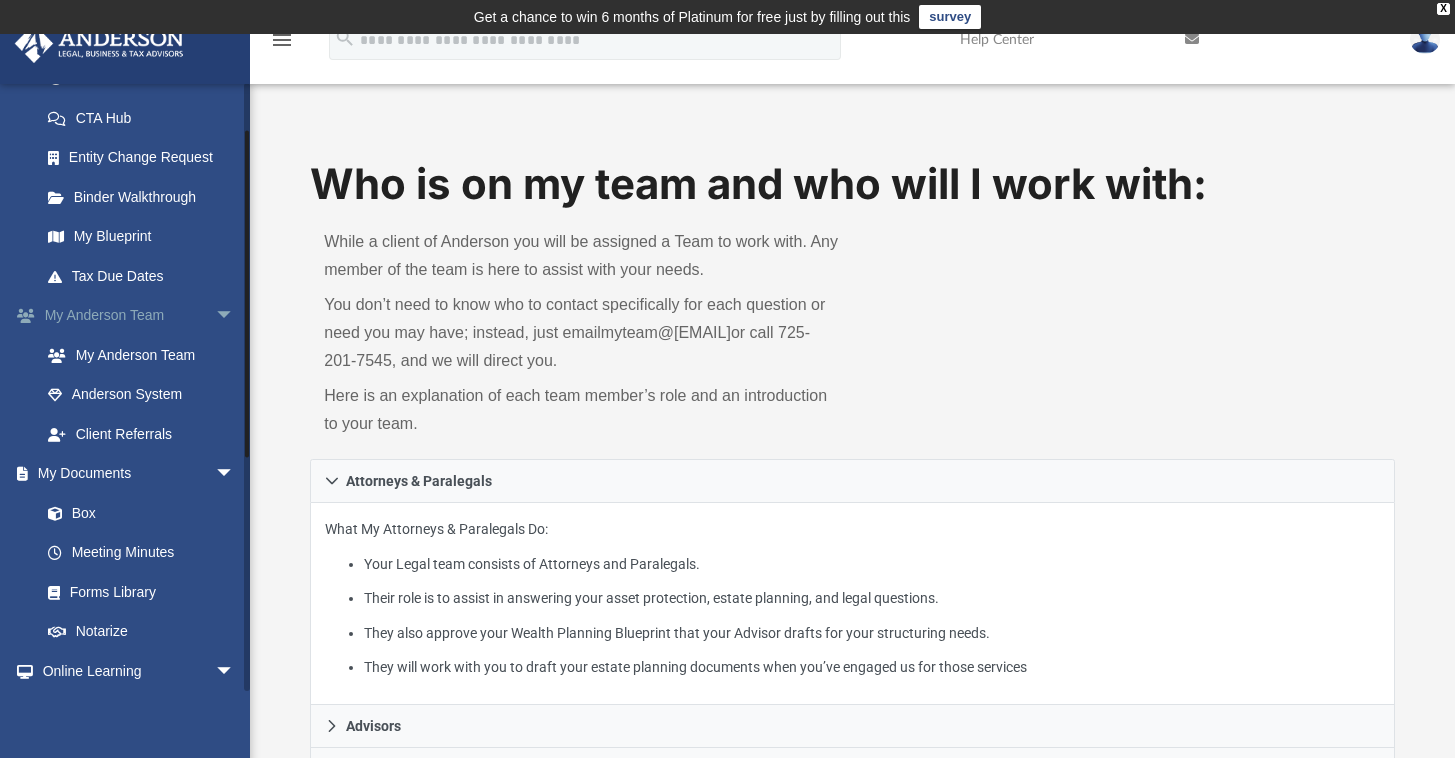 scroll, scrollTop: 508, scrollLeft: 0, axis: vertical 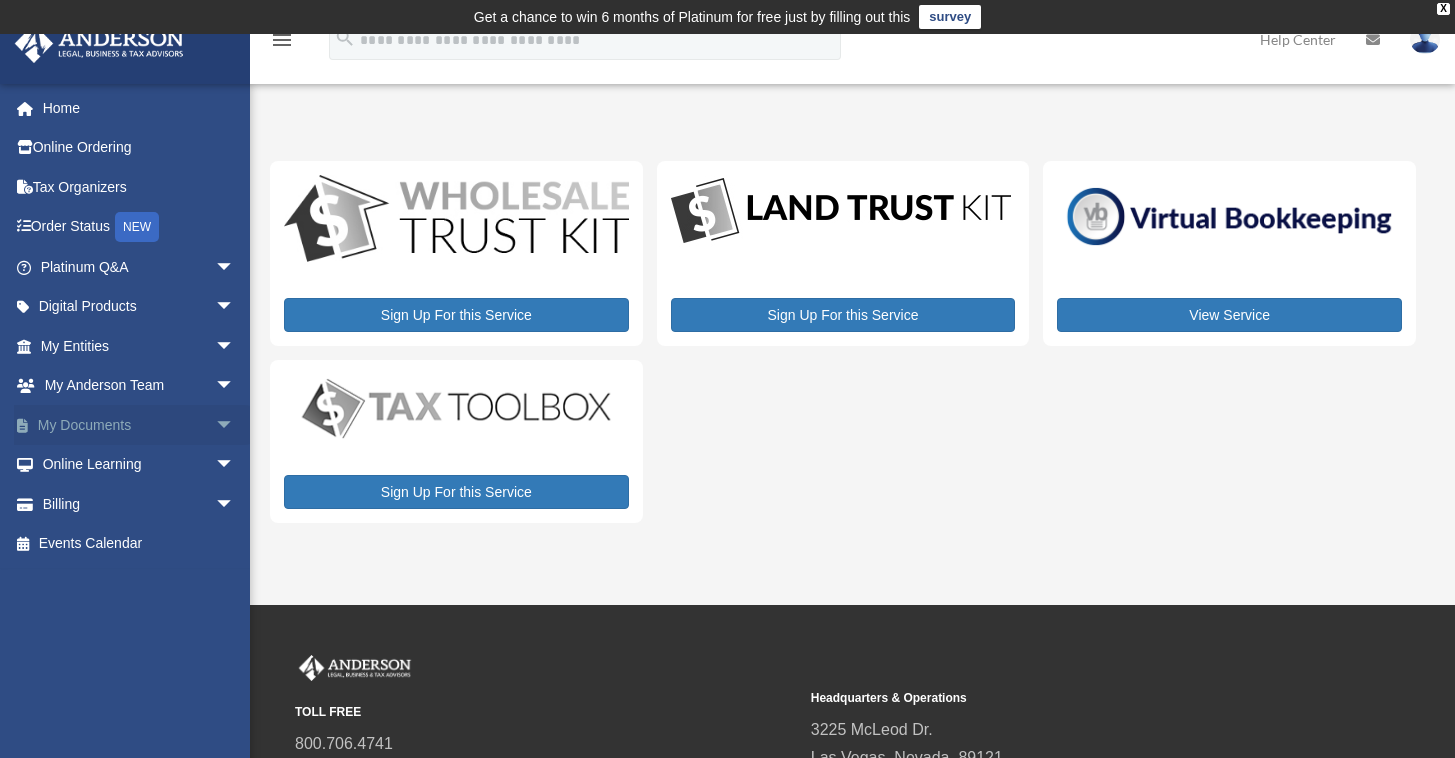 click on "My Documents arrow_drop_down" at bounding box center [139, 425] 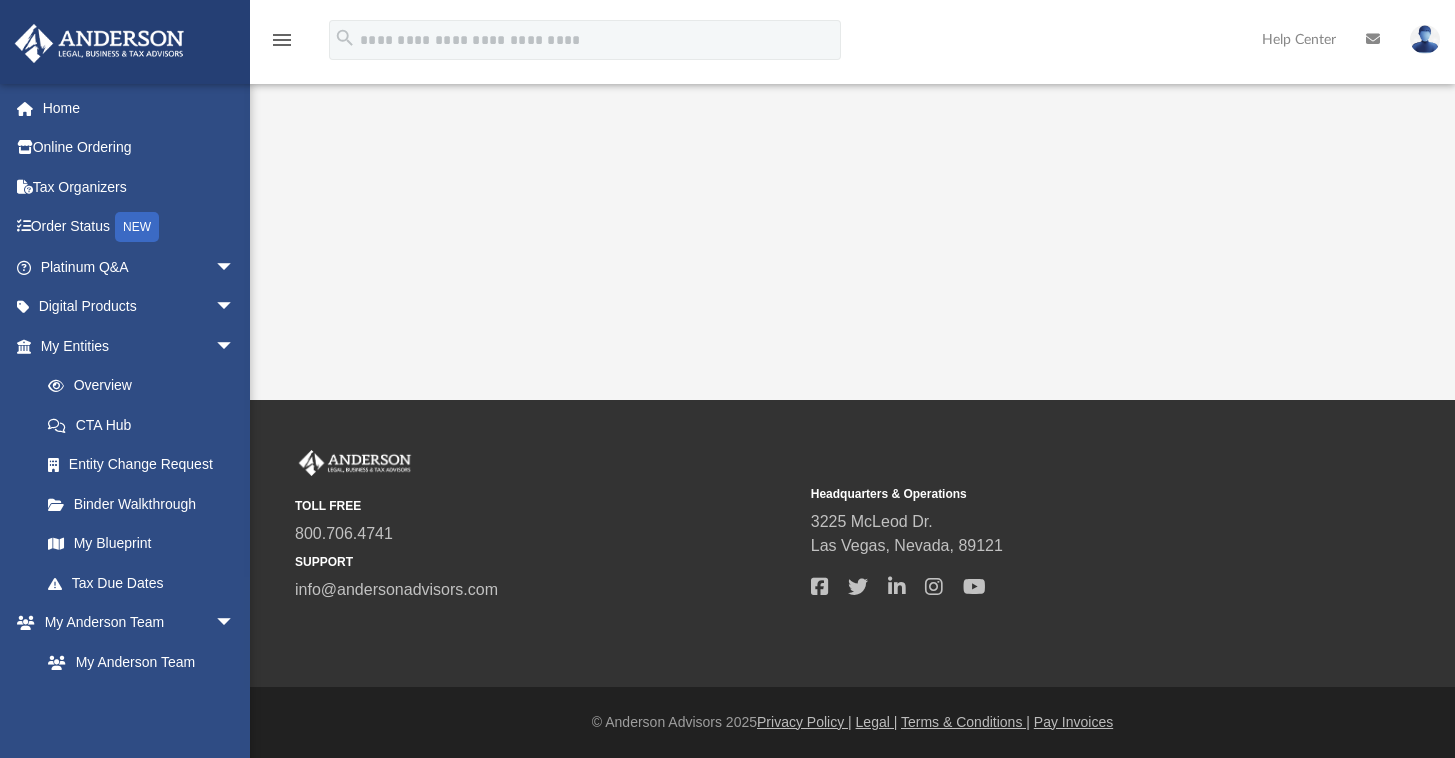 scroll, scrollTop: 0, scrollLeft: 0, axis: both 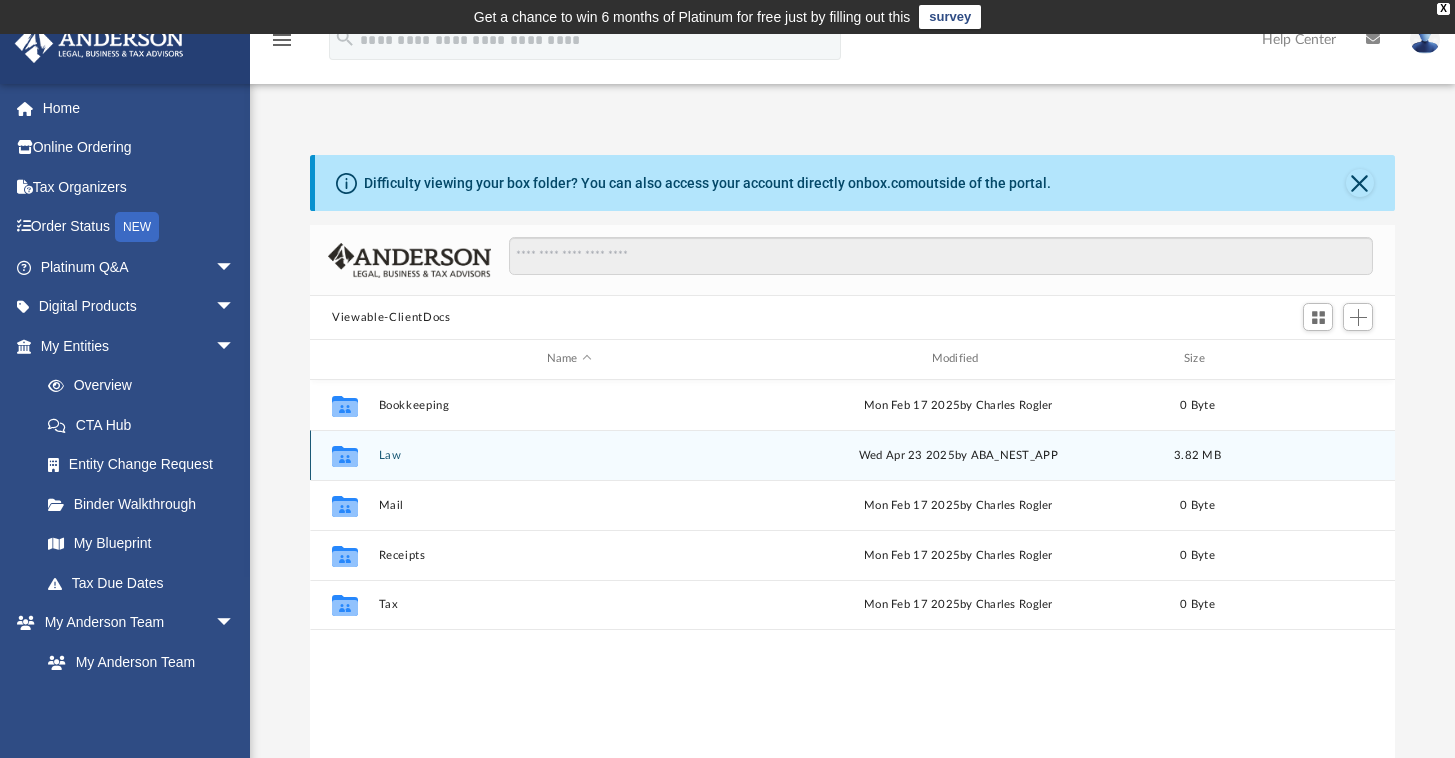 click on "Law" at bounding box center (569, 455) 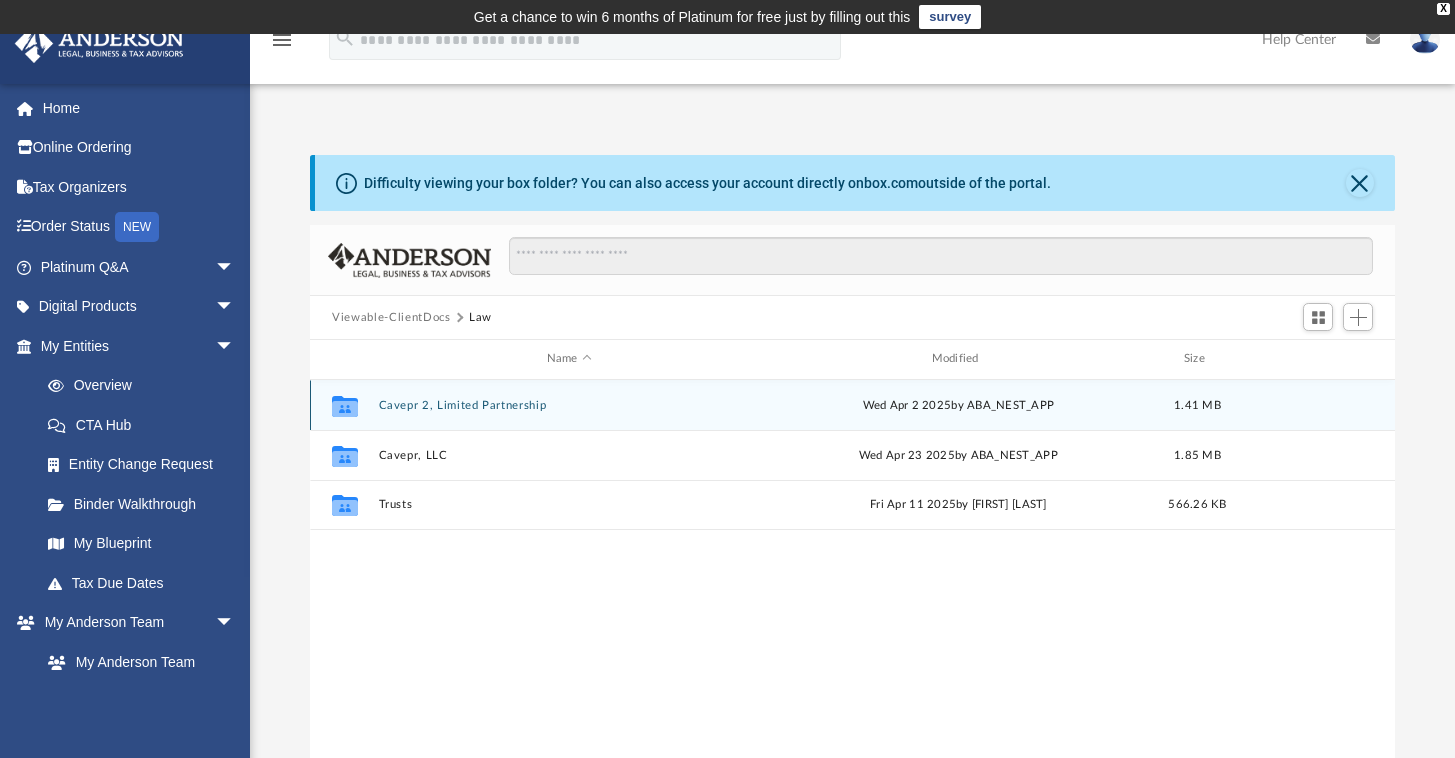 click on "Cavepr 2, Limited Partnership" at bounding box center [569, 405] 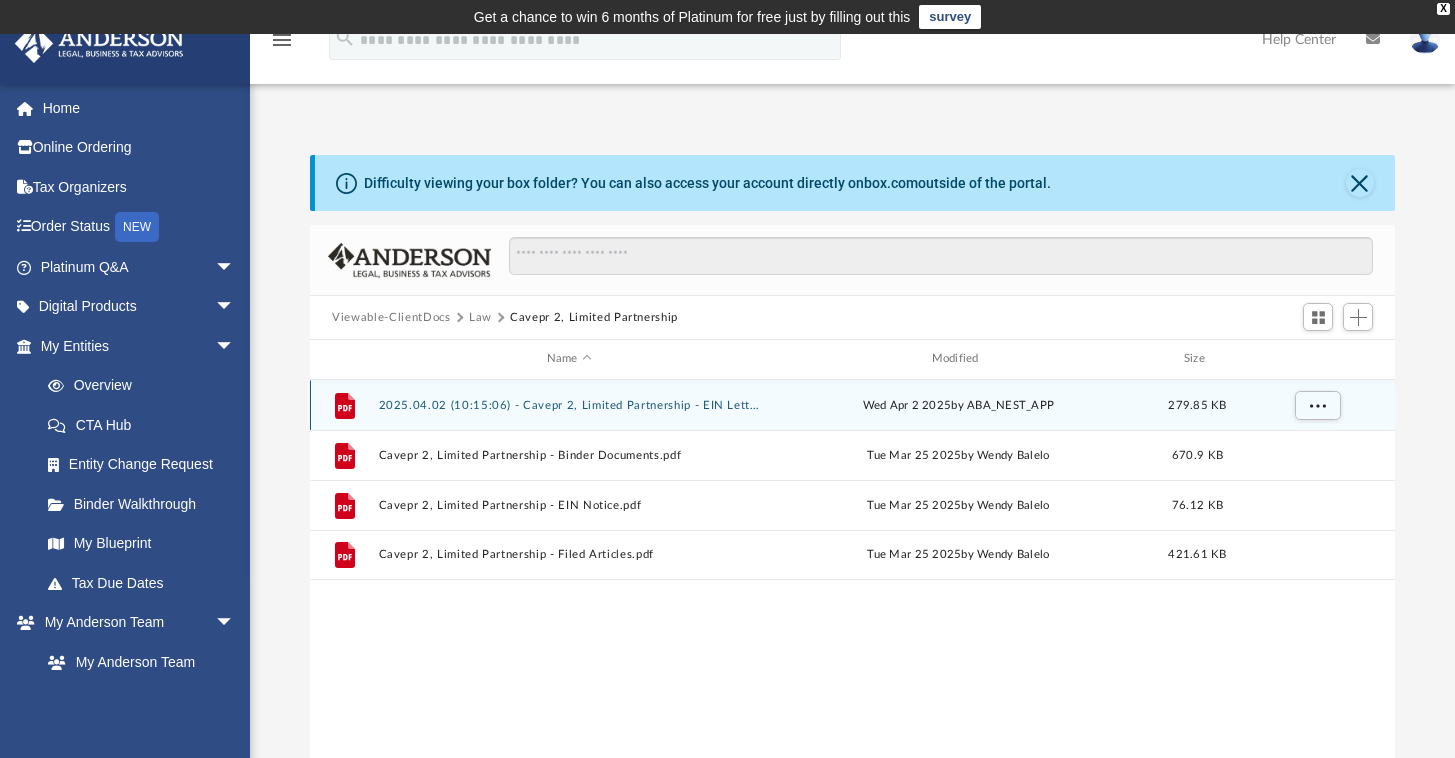 scroll, scrollTop: 29, scrollLeft: 0, axis: vertical 